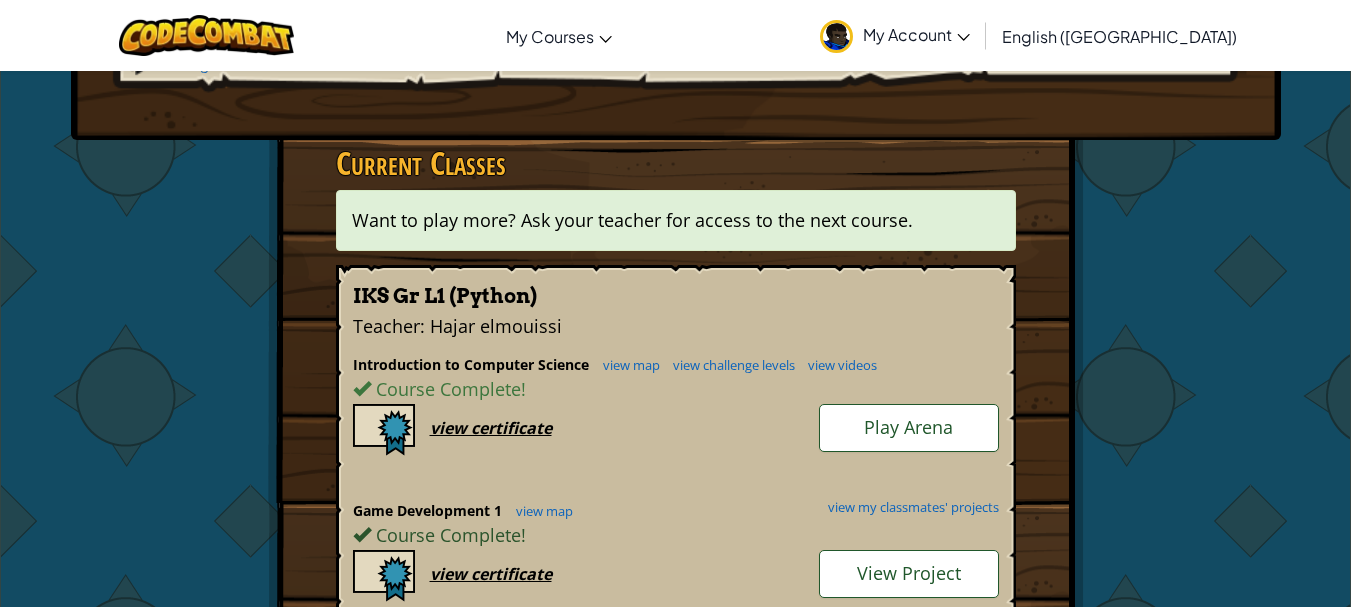 scroll, scrollTop: 400, scrollLeft: 0, axis: vertical 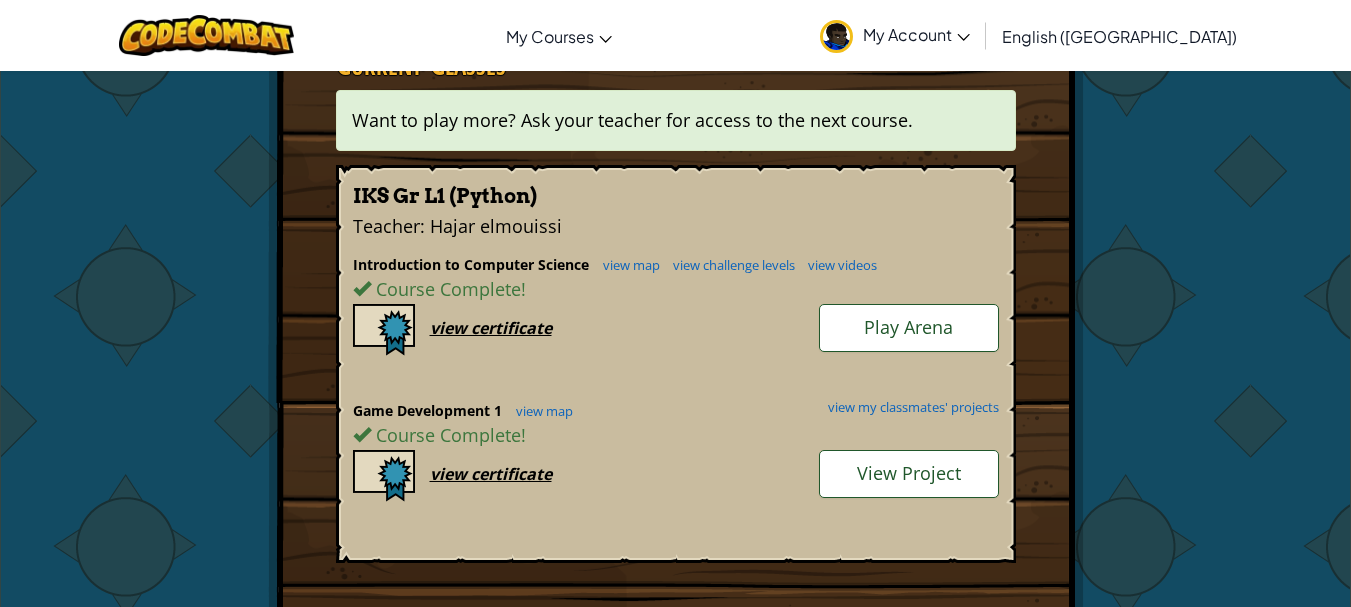 click on "Game Development 1 view map view my classmates' projects Course Complete ! View Project view certificate" at bounding box center [676, 474] 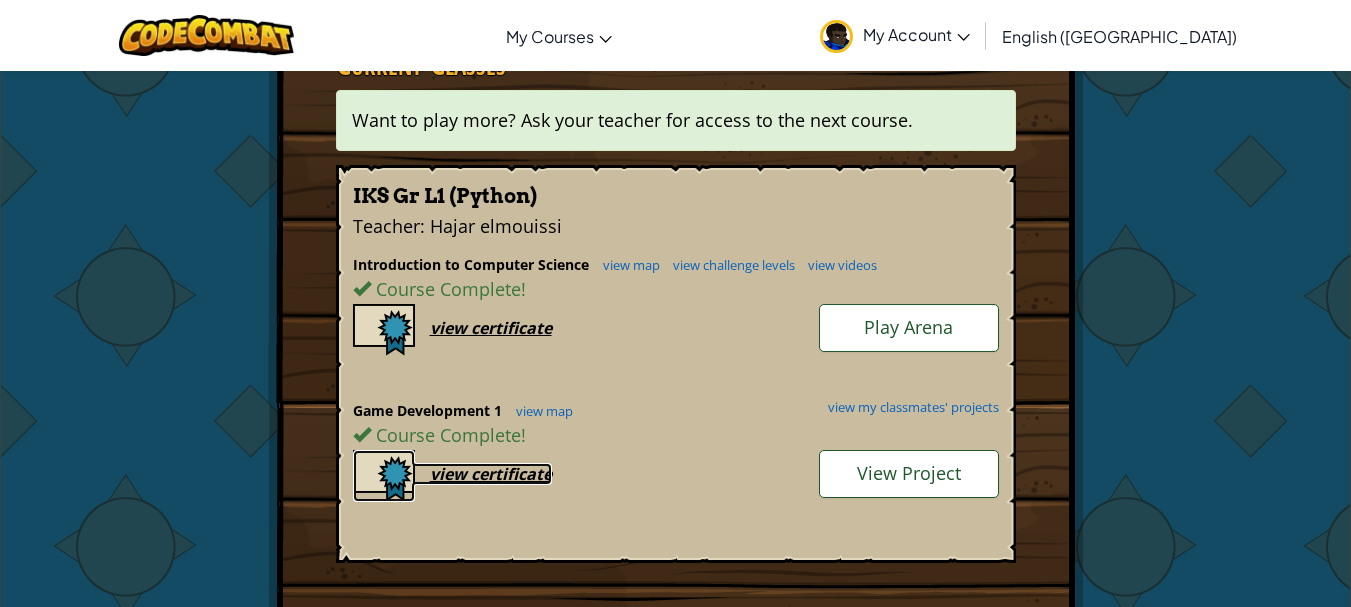 click on "view certificate" at bounding box center (491, 474) 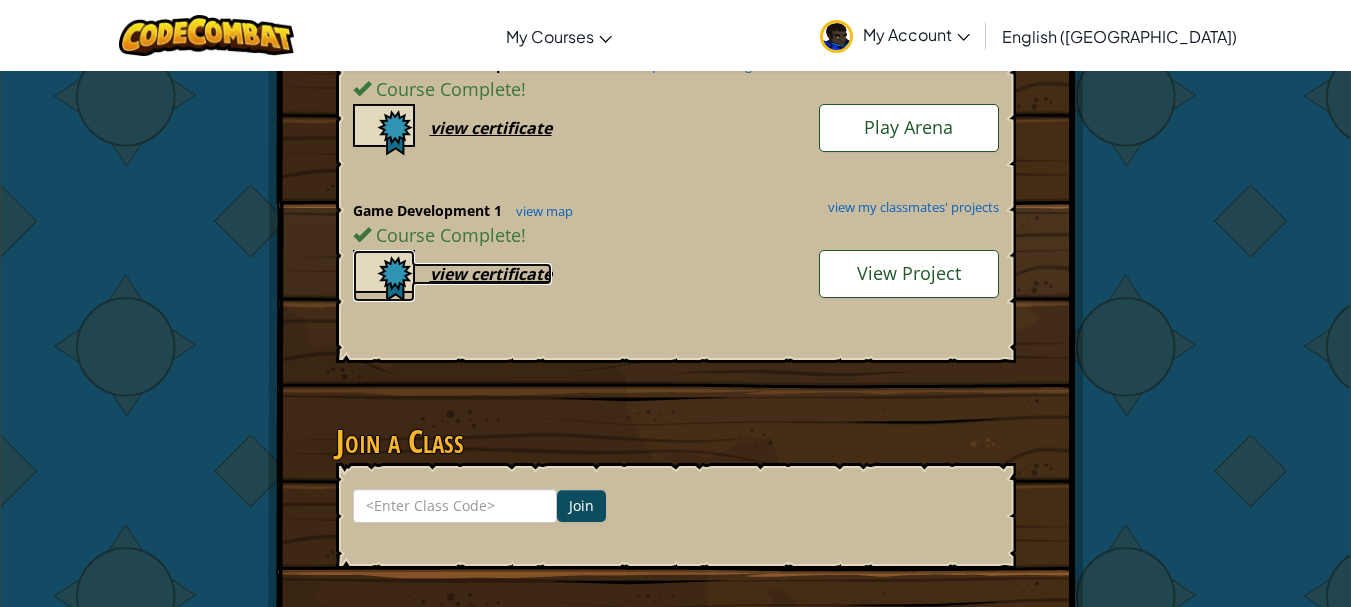 scroll, scrollTop: 300, scrollLeft: 0, axis: vertical 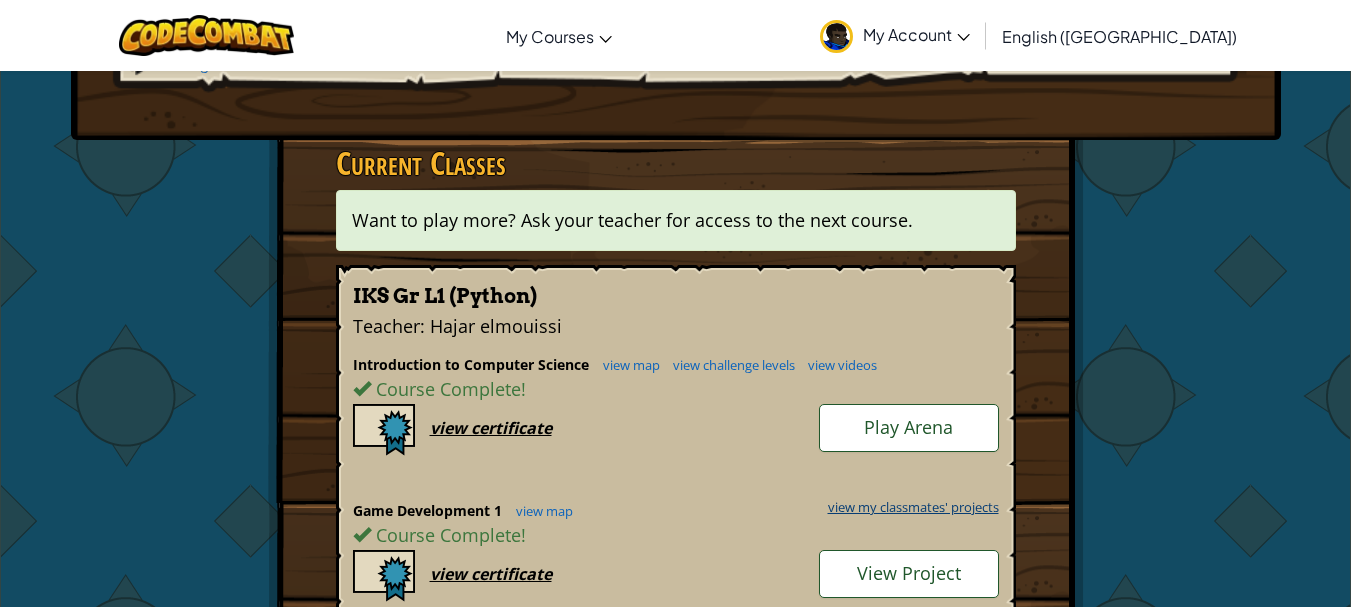 click on "view my classmates' projects" at bounding box center [908, 507] 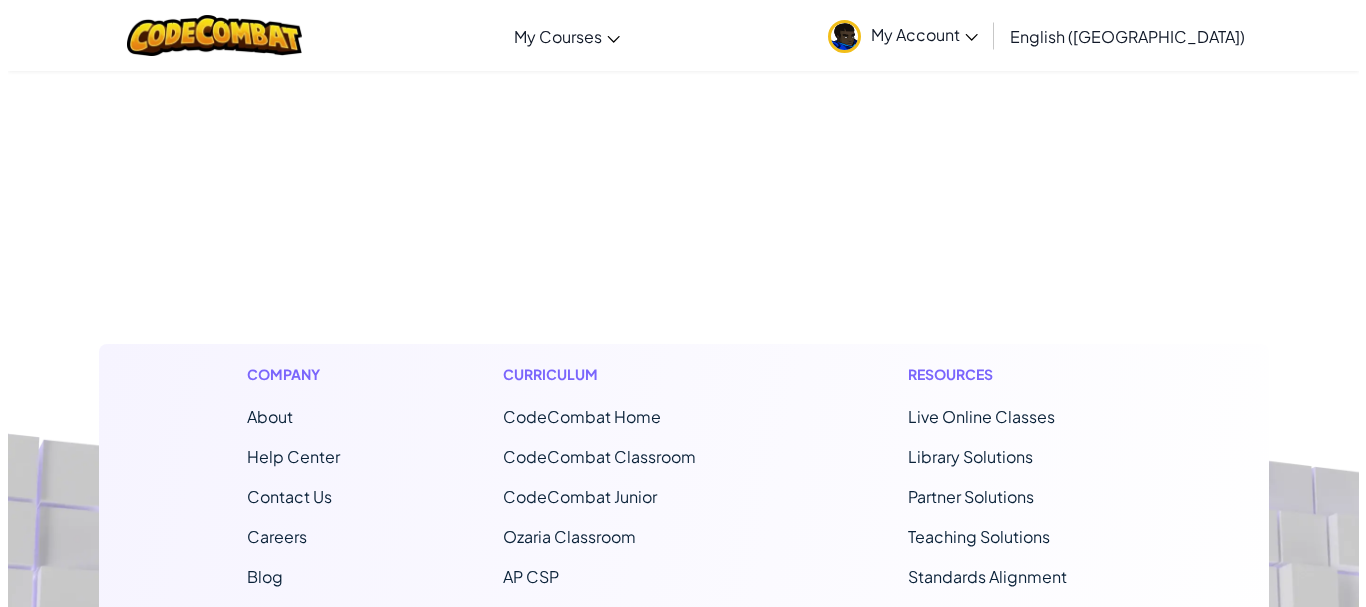 scroll, scrollTop: 0, scrollLeft: 0, axis: both 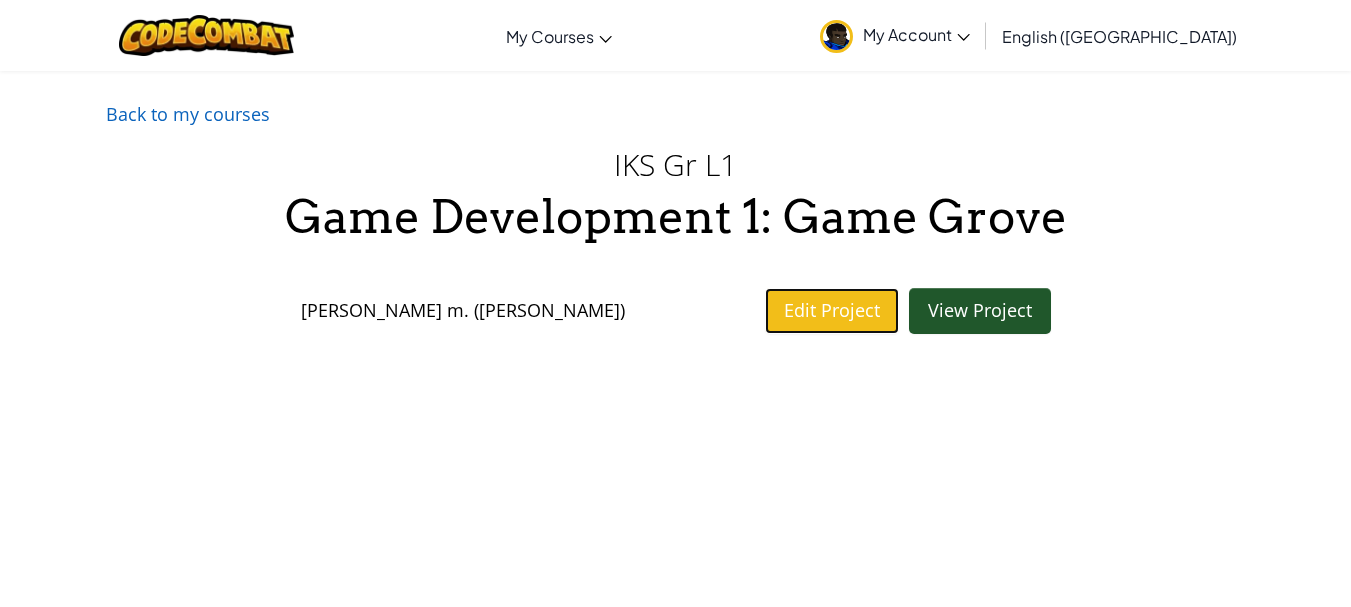 click on "Edit Project" at bounding box center (832, 311) 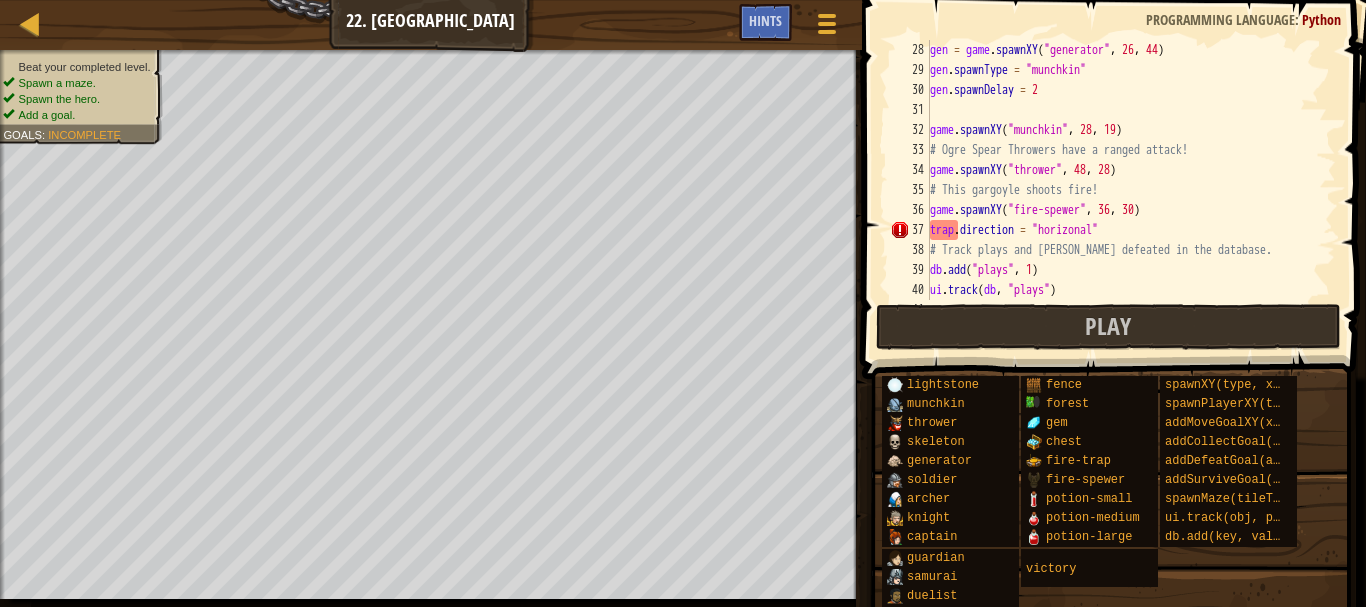 scroll, scrollTop: 660, scrollLeft: 0, axis: vertical 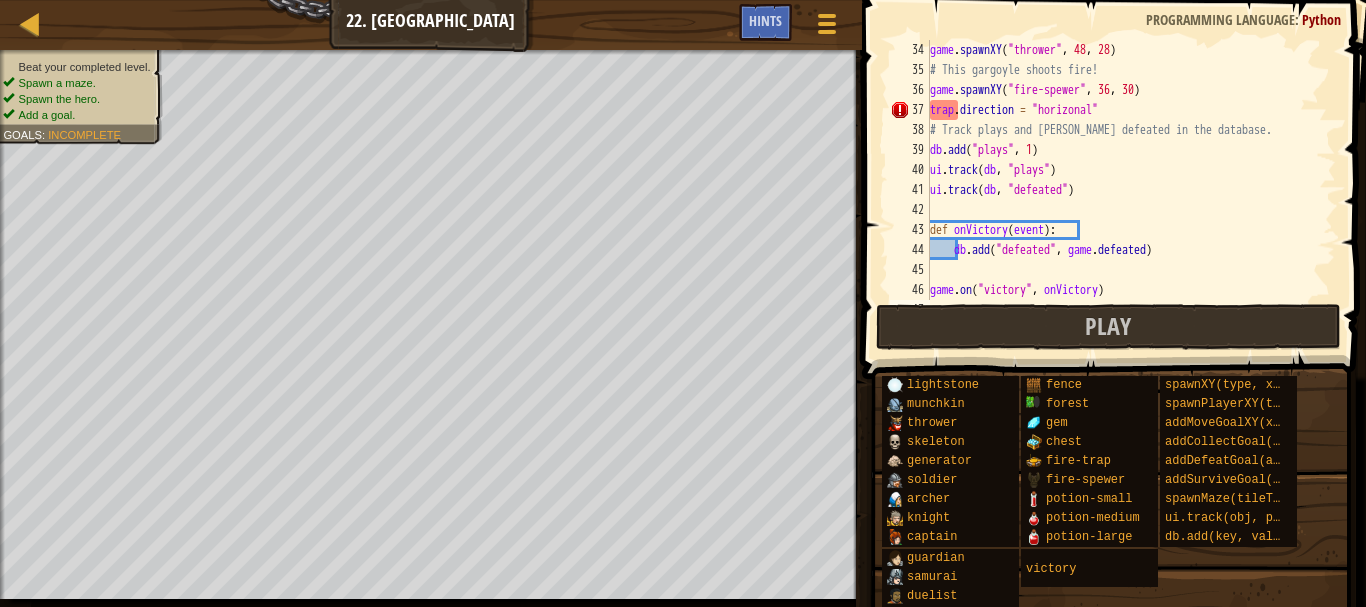 click on "game . spawnXY ( "thrower" ,   48 ,   28 ) # This gargoyle shoots fire! game . spawnXY ( "fire-spewer" ,   36 ,   30 ) trap . direction   =   "horizonal" # Track plays and [PERSON_NAME] defeated in the database. db . add ( "plays" ,   1 ) ui . track ( db ,   "plays" ) ui . track ( db ,   "defeated" ) def   onVictory ( event ) :      db . add ( "defeated" ,   game . defeated ) game . on ( "victory" ,   onVictory )" at bounding box center [1123, 190] 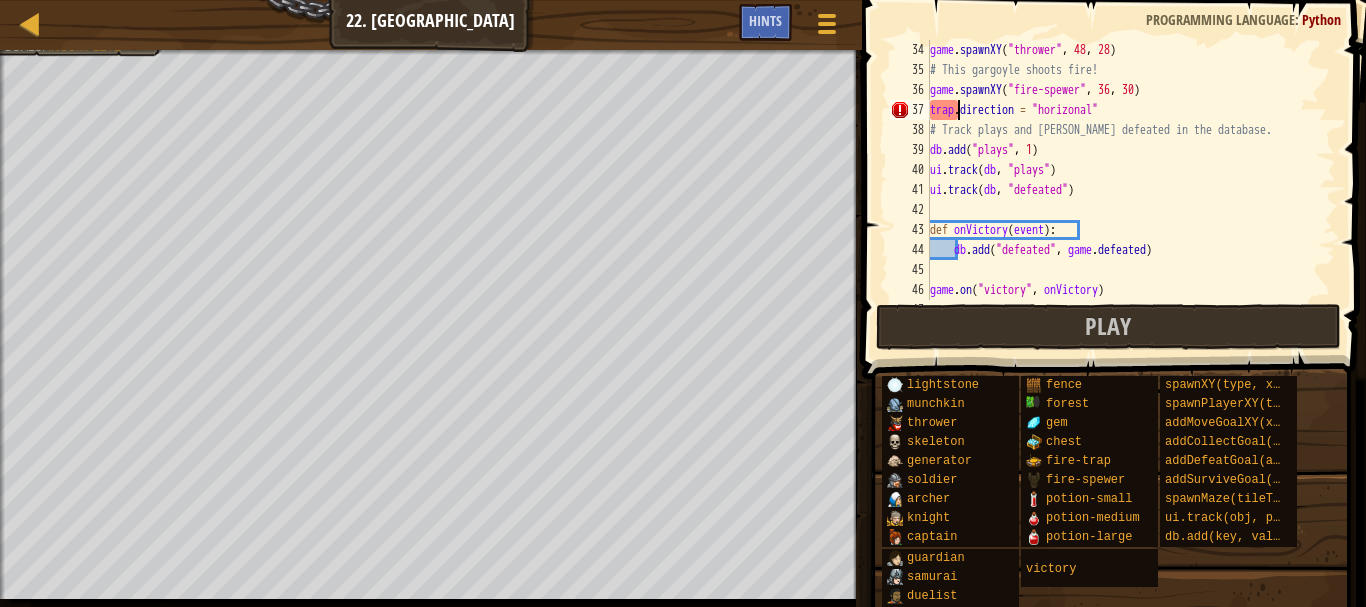 scroll, scrollTop: 680, scrollLeft: 0, axis: vertical 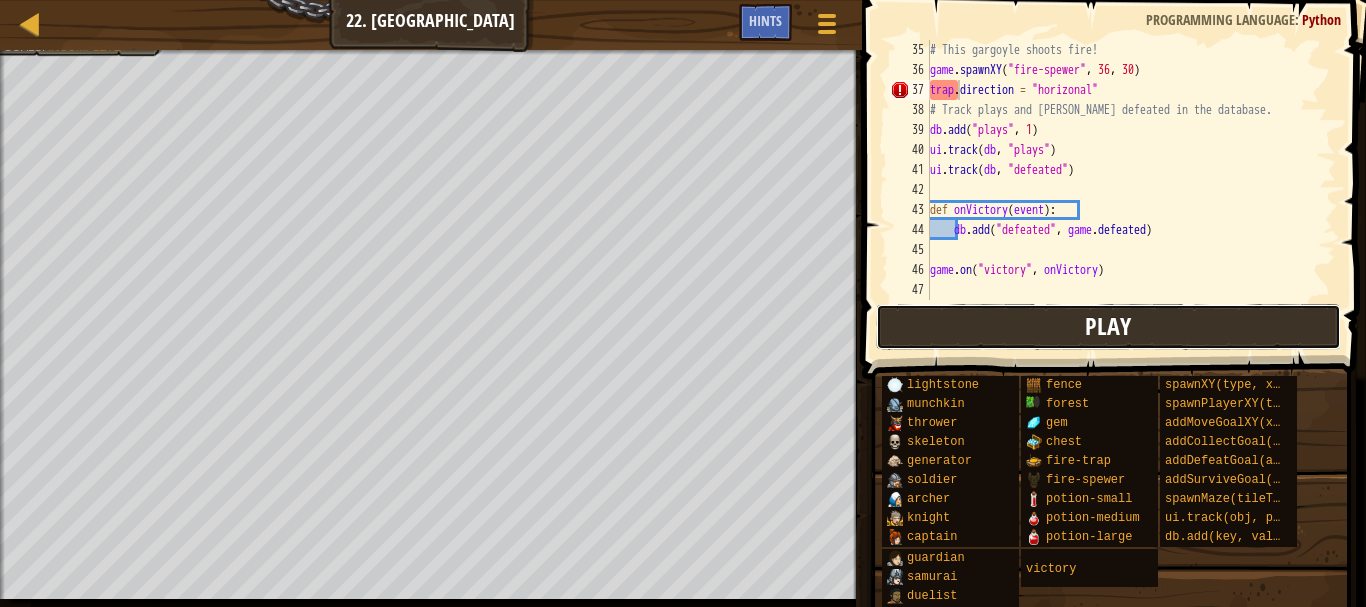 click on "Play" at bounding box center [1108, 326] 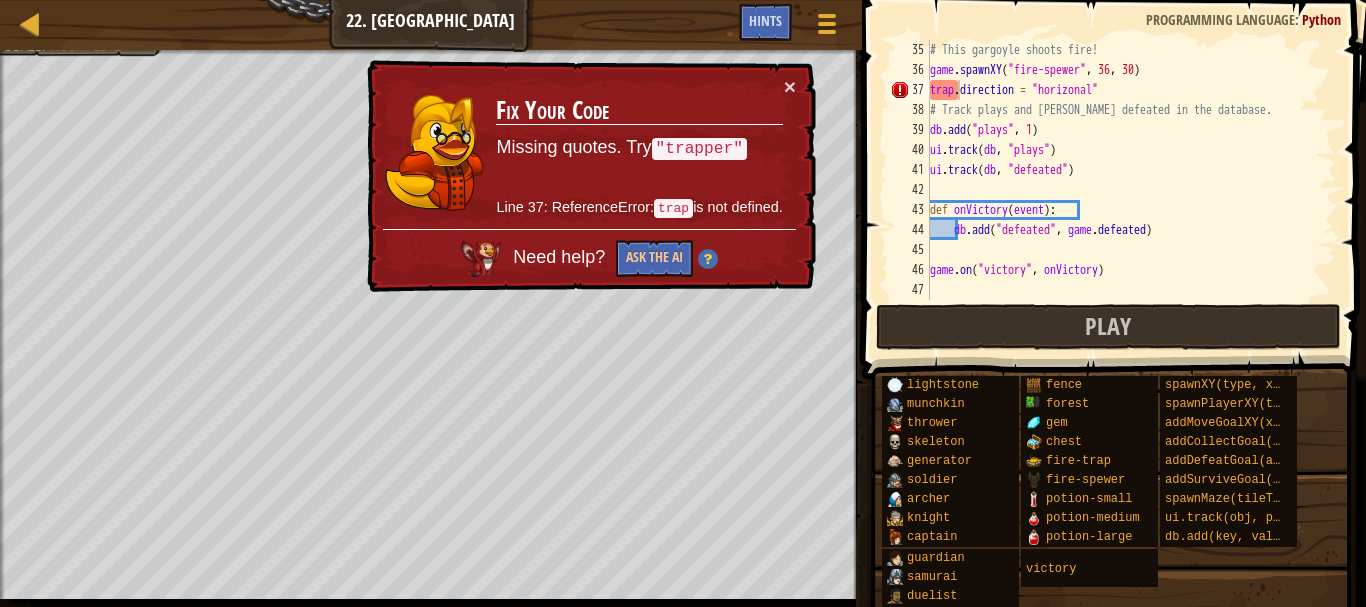 click on "# This gargoyle shoots fire! game . spawnXY ( "fire-spewer" ,   36 ,   30 ) trap . direction   =   "horizonal" # Track plays and [PERSON_NAME] defeated in the database. db . add ( "plays" ,   1 ) ui . track ( db ,   "plays" ) ui . track ( db ,   "defeated" ) def   onVictory ( event ) :      db . add ( "defeated" ,   game . defeated ) game . on ( "victory" ,   onVictory )" at bounding box center [1123, 190] 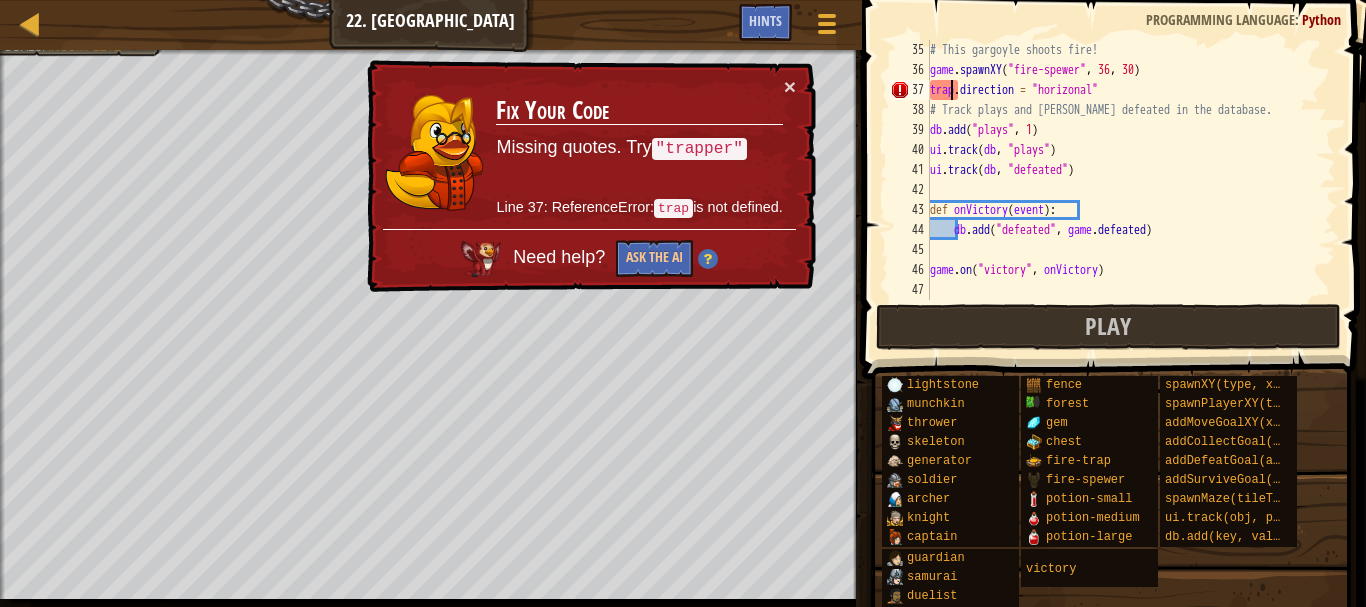 click on "# This gargoyle shoots fire! game . spawnXY ( "fire-spewer" ,   36 ,   30 ) trap . direction   =   "horizonal" # Track plays and [PERSON_NAME] defeated in the database. db . add ( "plays" ,   1 ) ui . track ( db ,   "plays" ) ui . track ( db ,   "defeated" ) def   onVictory ( event ) :      db . add ( "defeated" ,   game . defeated ) game . on ( "victory" ,   onVictory )" at bounding box center [1123, 190] 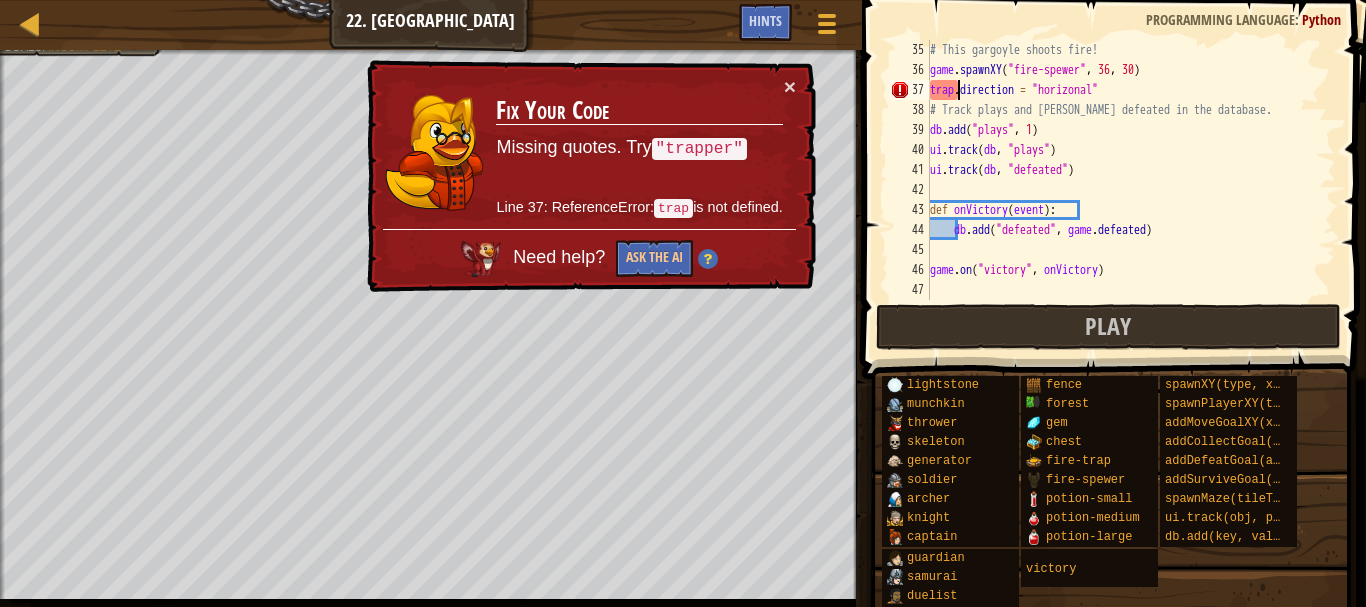 click on "# This gargoyle shoots fire! game . spawnXY ( "fire-spewer" ,   36 ,   30 ) trap . direction   =   "horizonal" # Track plays and [PERSON_NAME] defeated in the database. db . add ( "plays" ,   1 ) ui . track ( db ,   "plays" ) ui . track ( db ,   "defeated" ) def   onVictory ( event ) :      db . add ( "defeated" ,   game . defeated ) game . on ( "victory" ,   onVictory )" at bounding box center (1123, 190) 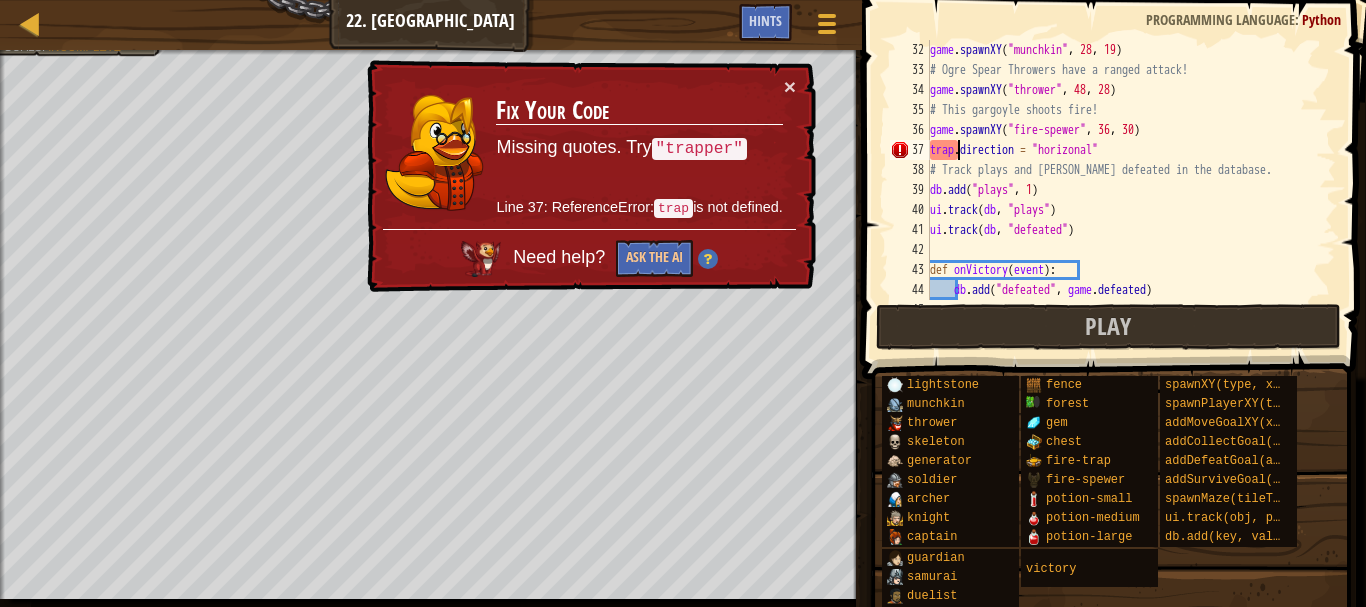 scroll, scrollTop: 680, scrollLeft: 0, axis: vertical 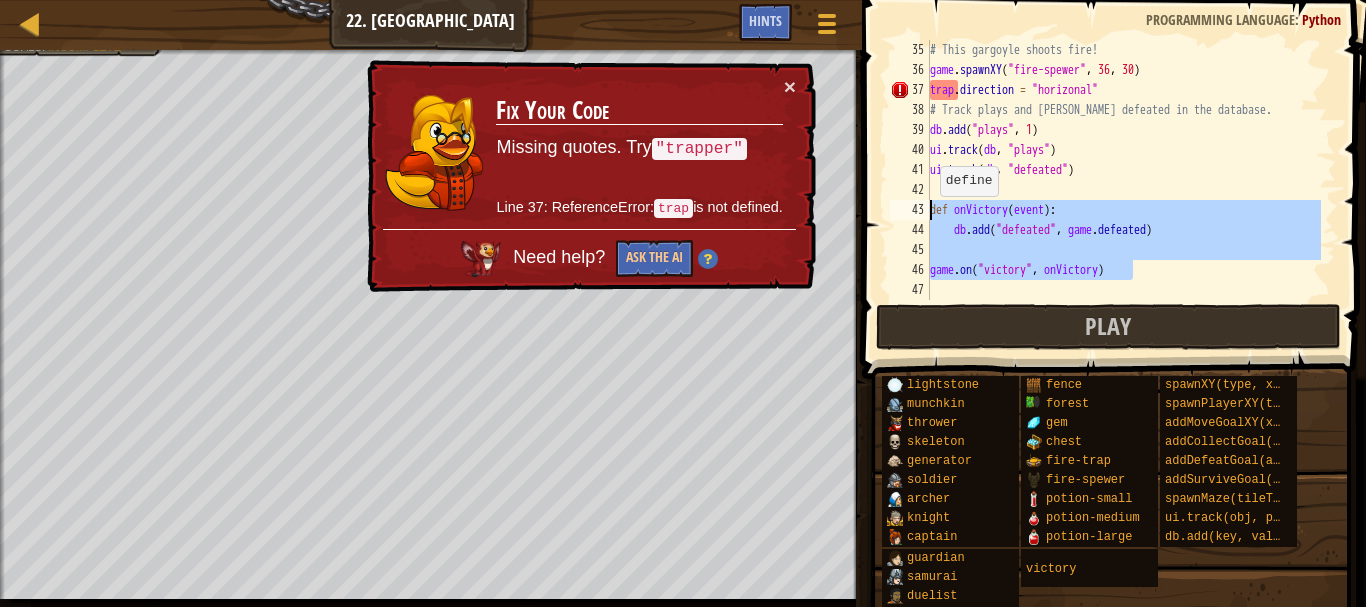 drag, startPoint x: 1151, startPoint y: 272, endPoint x: 929, endPoint y: 215, distance: 229.20079 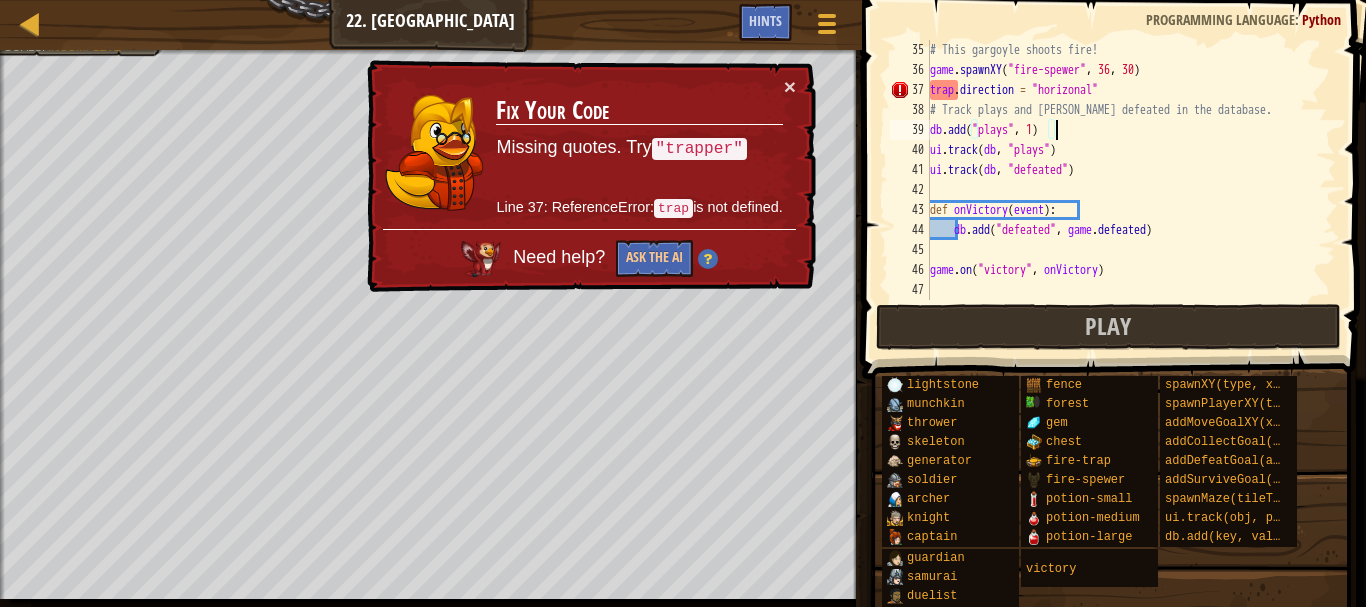 click on "# This gargoyle shoots fire! game . spawnXY ( "fire-spewer" ,   36 ,   30 ) trap . direction   =   "horizonal" # Track plays and [PERSON_NAME] defeated in the database. db . add ( "plays" ,   1 ) ui . track ( db ,   "plays" ) ui . track ( db ,   "defeated" ) def   onVictory ( event ) :      db . add ( "defeated" ,   game . defeated ) game . on ( "victory" ,   onVictory )" at bounding box center (1123, 190) 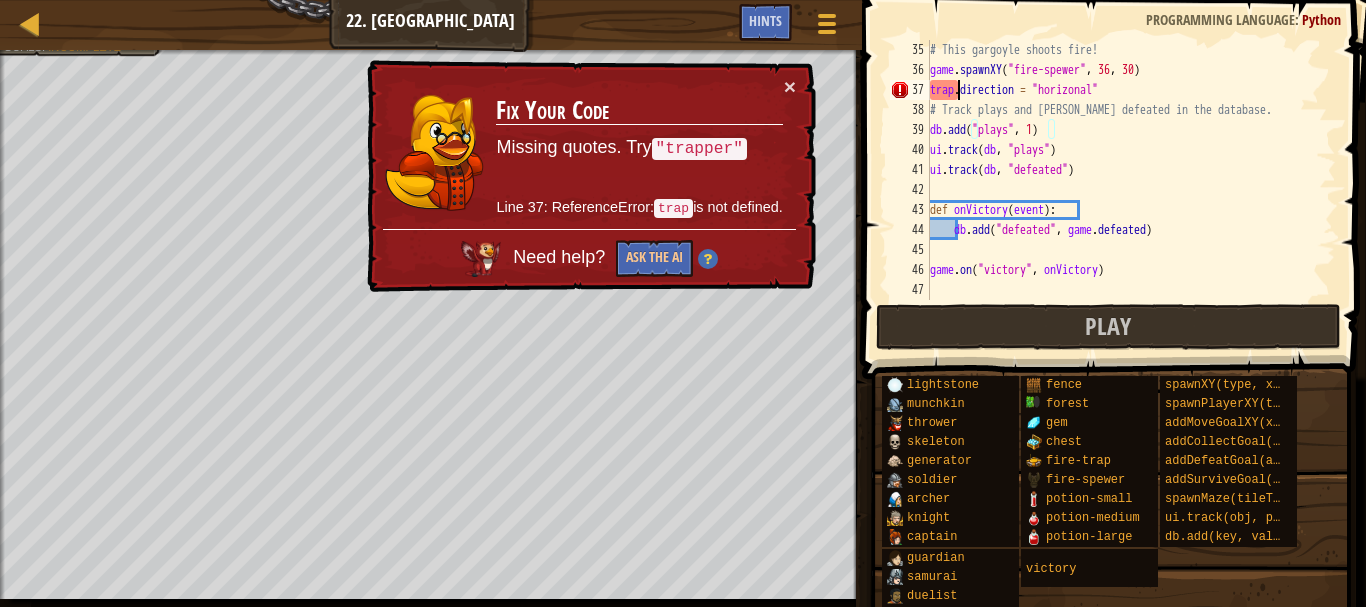 click on "# This gargoyle shoots fire! game . spawnXY ( "fire-spewer" ,   36 ,   30 ) trap . direction   =   "horizonal" # Track plays and [PERSON_NAME] defeated in the database. db . add ( "plays" ,   1 ) ui . track ( db ,   "plays" ) ui . track ( db ,   "defeated" ) def   onVictory ( event ) :      db . add ( "defeated" ,   game . defeated ) game . on ( "victory" ,   onVictory )" at bounding box center [1123, 190] 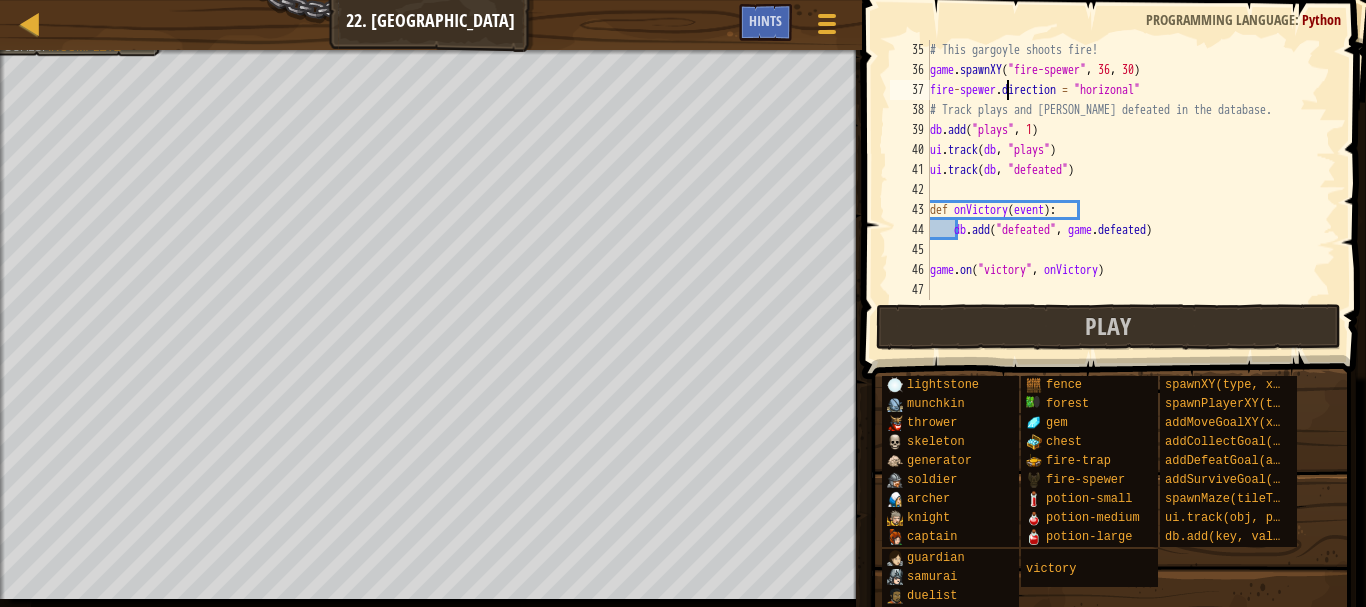scroll, scrollTop: 9, scrollLeft: 11, axis: both 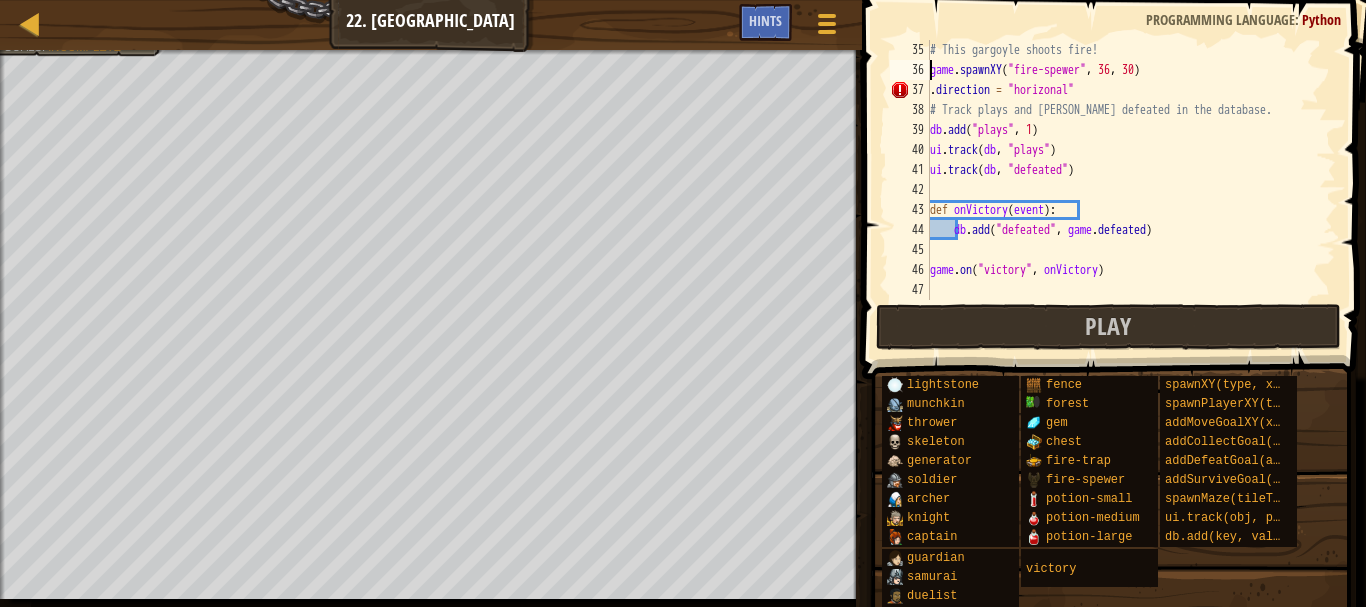 click on "# This gargoyle shoots fire! game . spawnXY ( "fire-spewer" ,   36 ,   30 ) . direction   =   "horizonal" # Track plays and [PERSON_NAME] defeated in the database. db . add ( "plays" ,   1 ) ui . track ( db ,   "plays" ) ui . track ( db ,   "defeated" ) def   onVictory ( event ) :      db . add ( "defeated" ,   game . defeated ) game . on ( "victory" ,   onVictory )" at bounding box center [1123, 190] 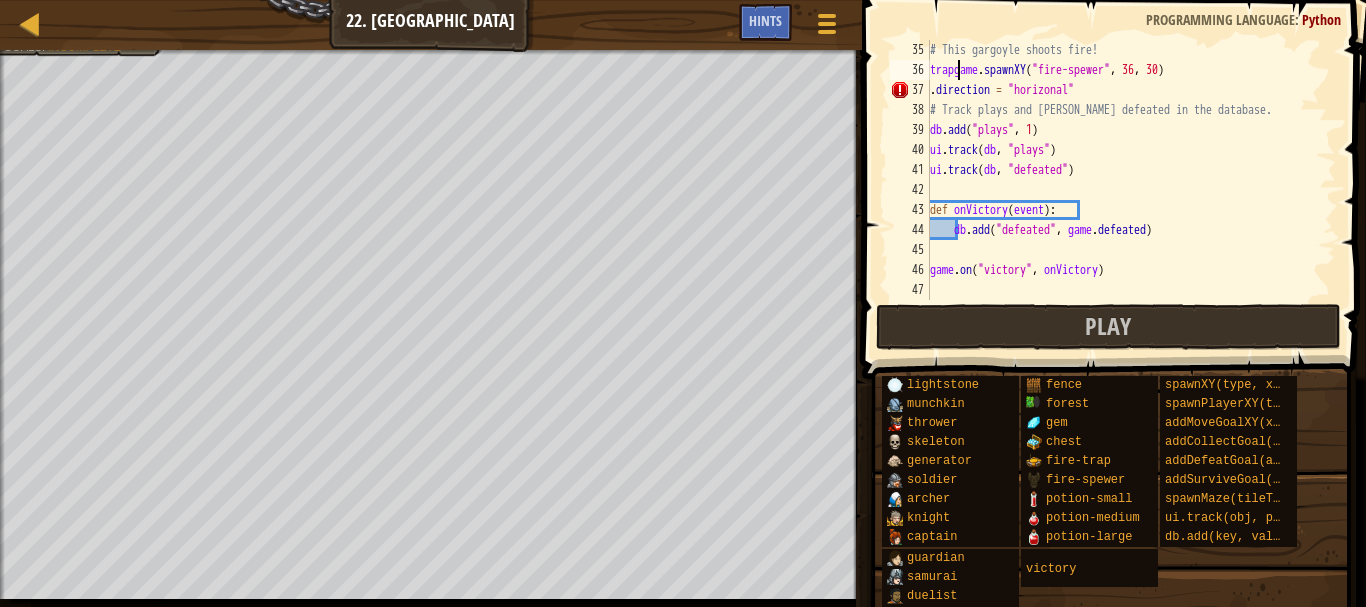 scroll, scrollTop: 9, scrollLeft: 5, axis: both 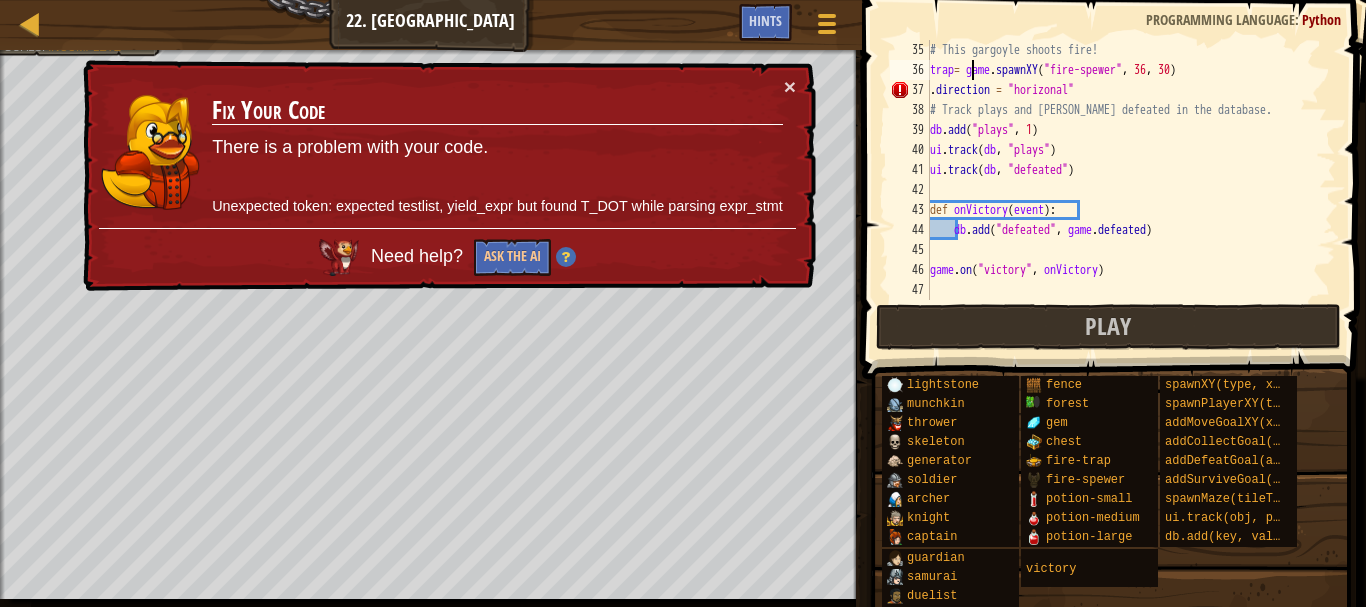 click on "# This gargoyle shoots fire! trap =   game . spawnXY ( "fire-spewer" ,   36 ,   30 ) . direction   =   "horizonal" # Track plays and [PERSON_NAME] defeated in the database. db . add ( "plays" ,   1 ) ui . track ( db ,   "plays" ) ui . track ( db ,   "defeated" ) def   onVictory ( event ) :      db . add ( "defeated" ,   game . defeated ) game . on ( "victory" ,   onVictory )" at bounding box center [1123, 190] 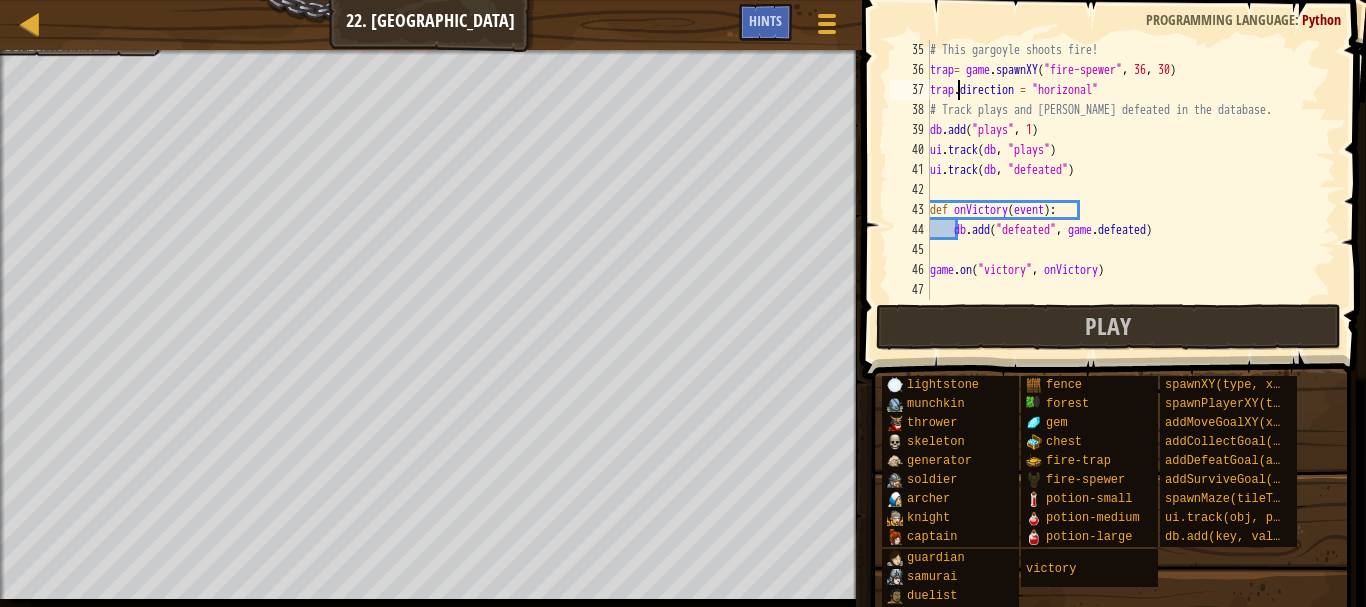 scroll, scrollTop: 9, scrollLeft: 4, axis: both 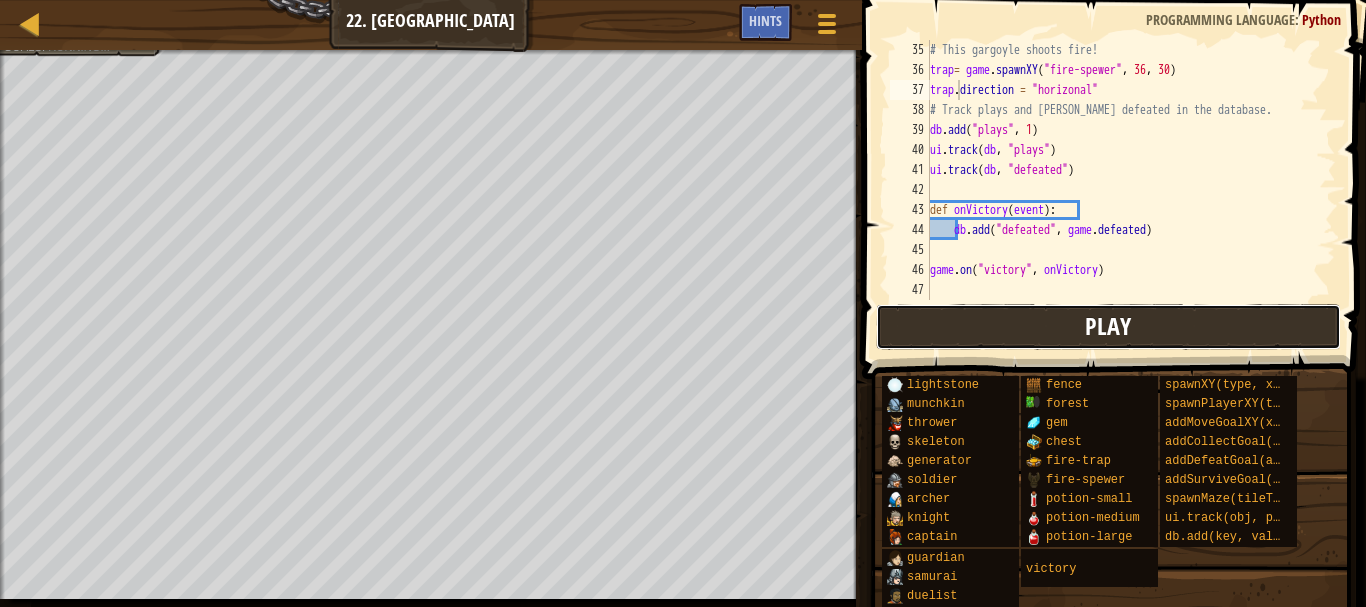 click on "Play" at bounding box center (1109, 327) 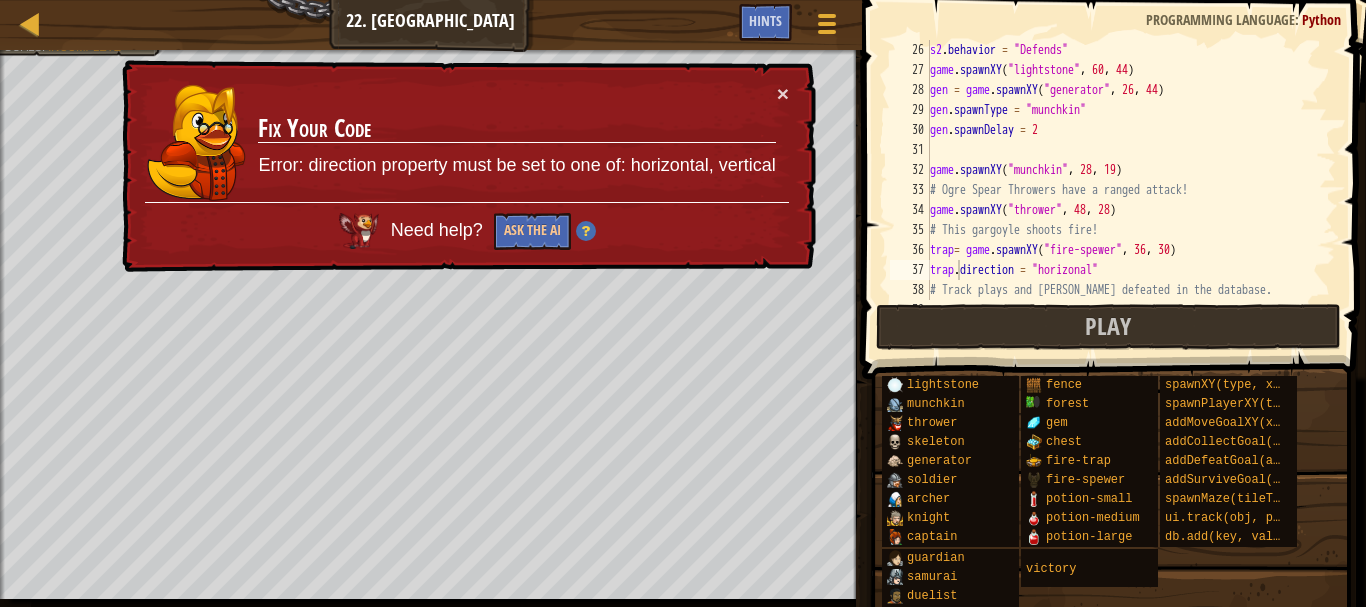 scroll, scrollTop: 500, scrollLeft: 0, axis: vertical 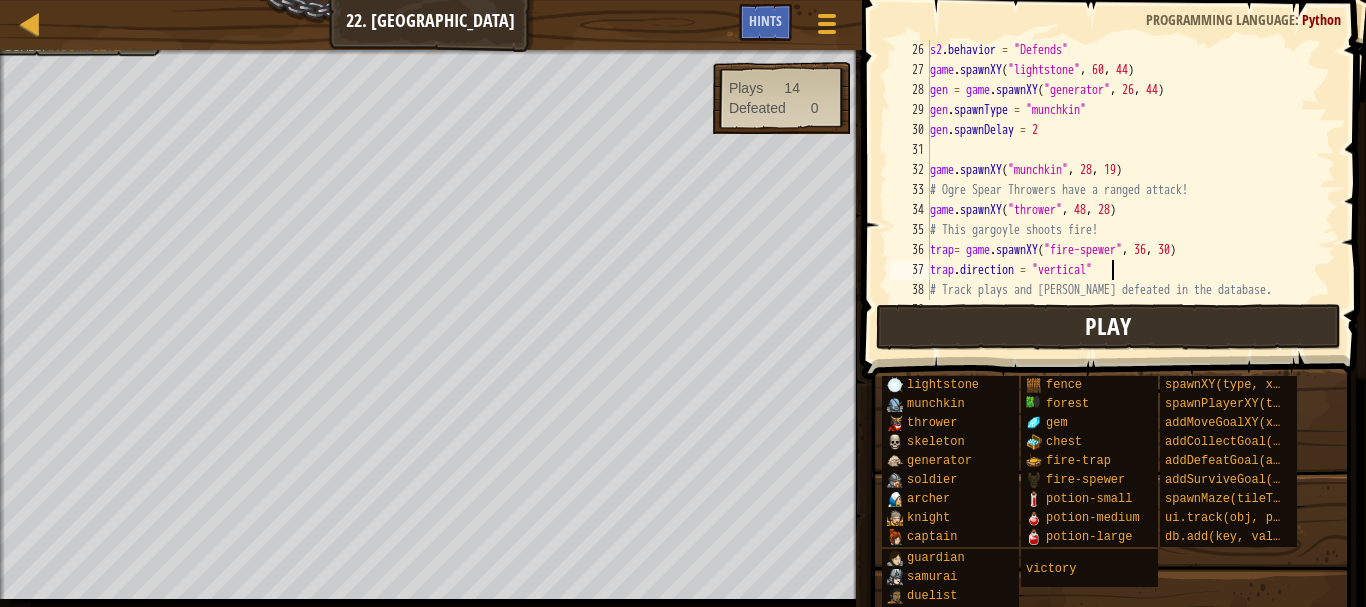 type on "trap.direction = "vertical"" 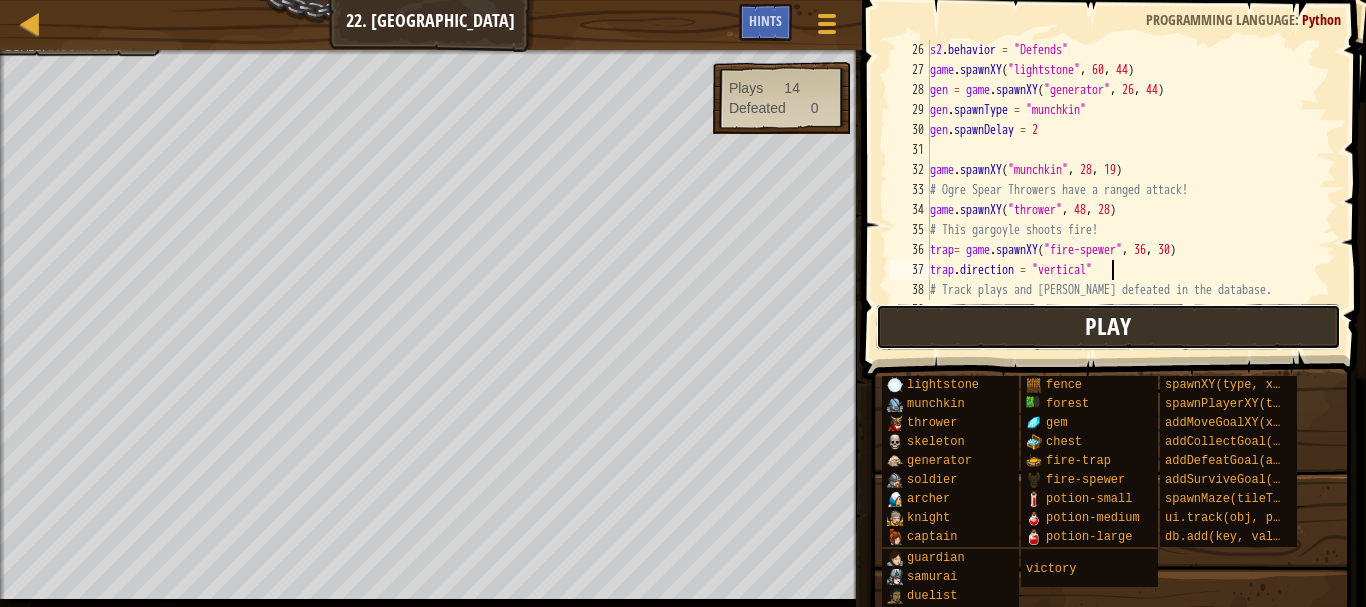 click on "Play" at bounding box center (1109, 327) 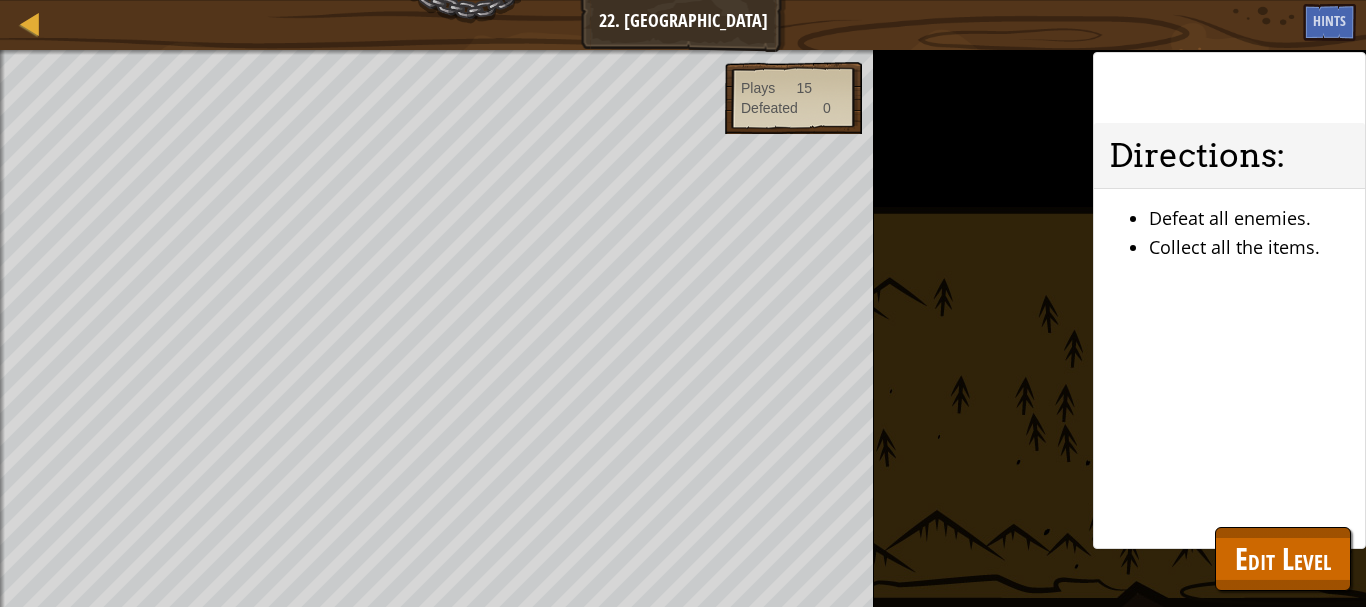 click on "Map Game Development 1 22. Game Grove Game Menu Done Hints" at bounding box center [683, 25] 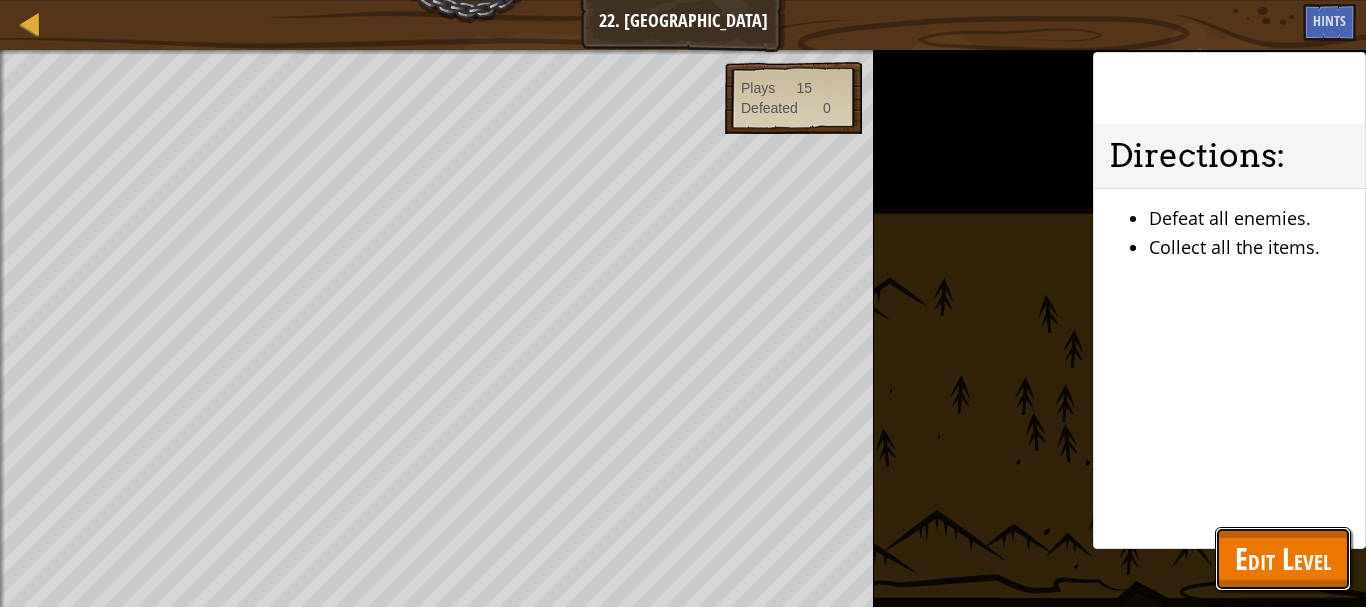 click on "Edit Level" at bounding box center (1283, 558) 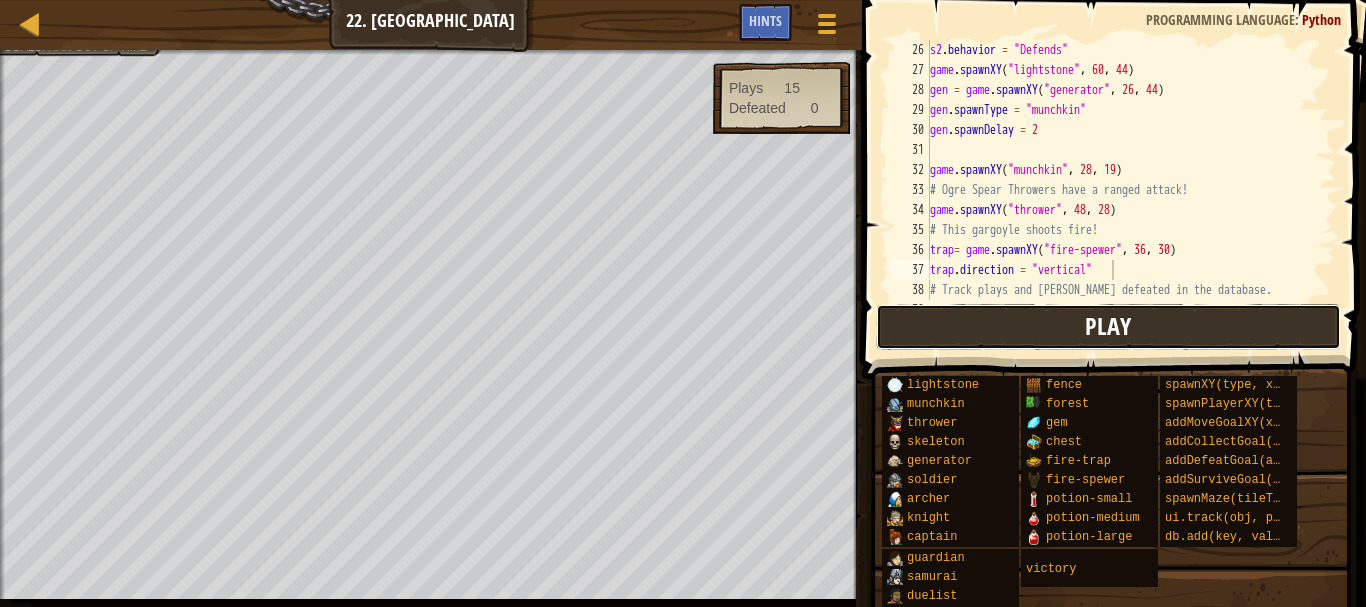 click on "Play" at bounding box center (1109, 327) 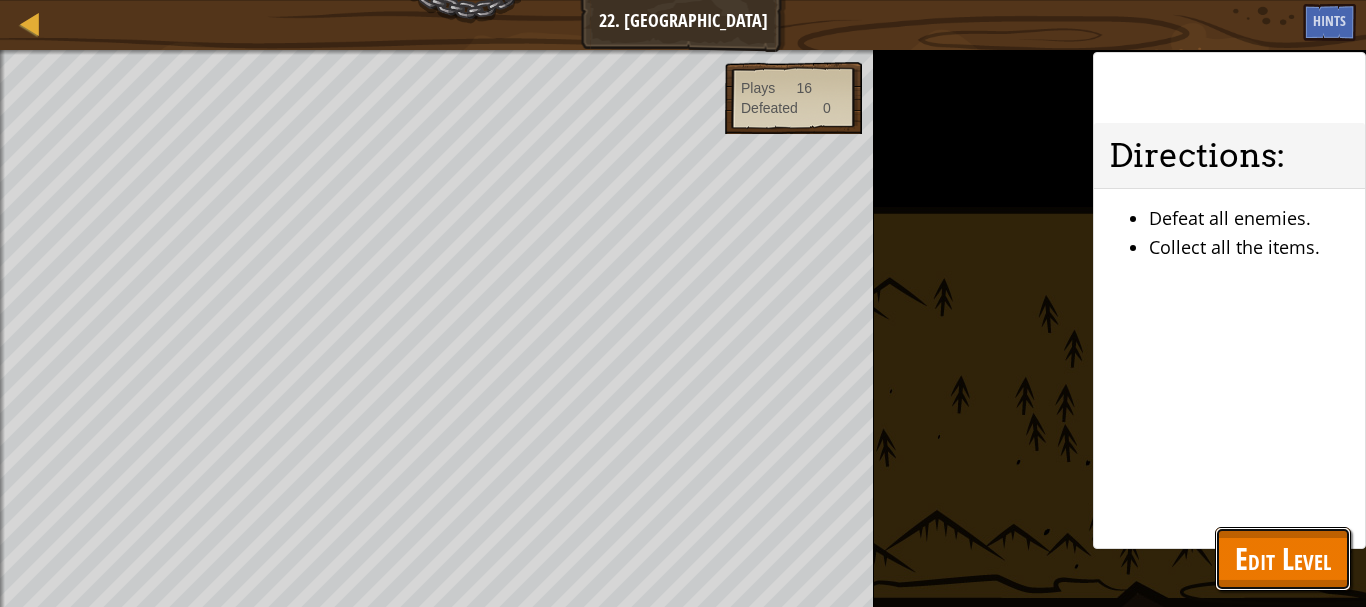 click on "Edit Level" at bounding box center (1283, 558) 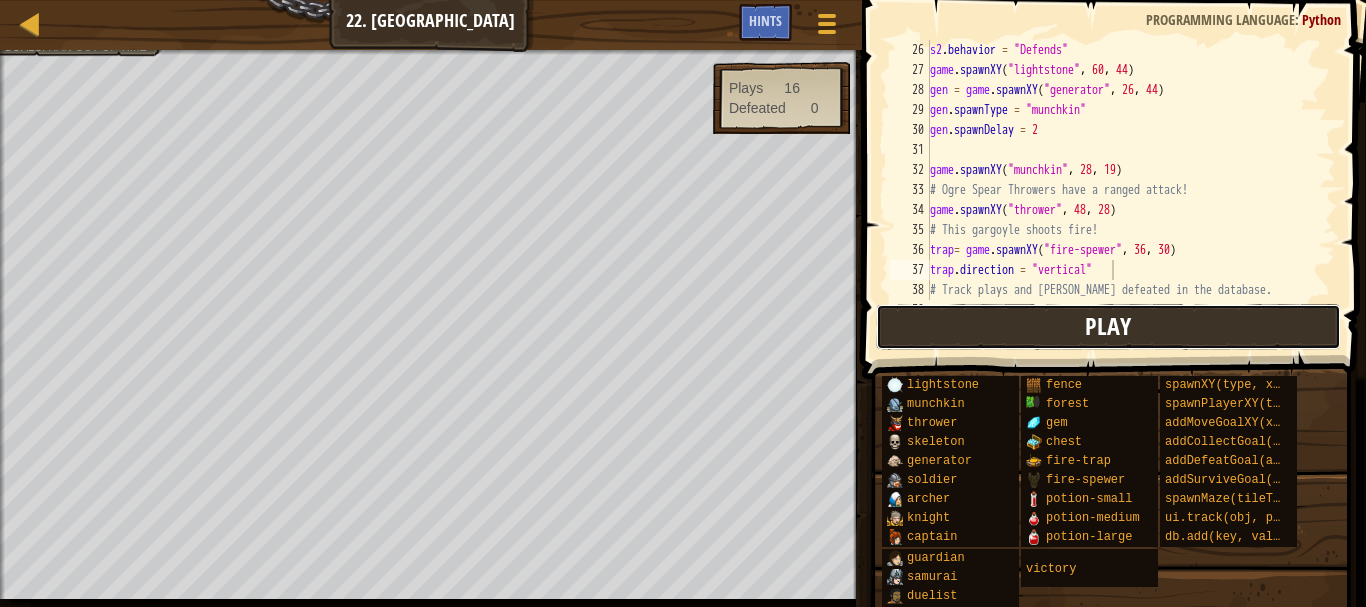 click on "Play" at bounding box center [1108, 326] 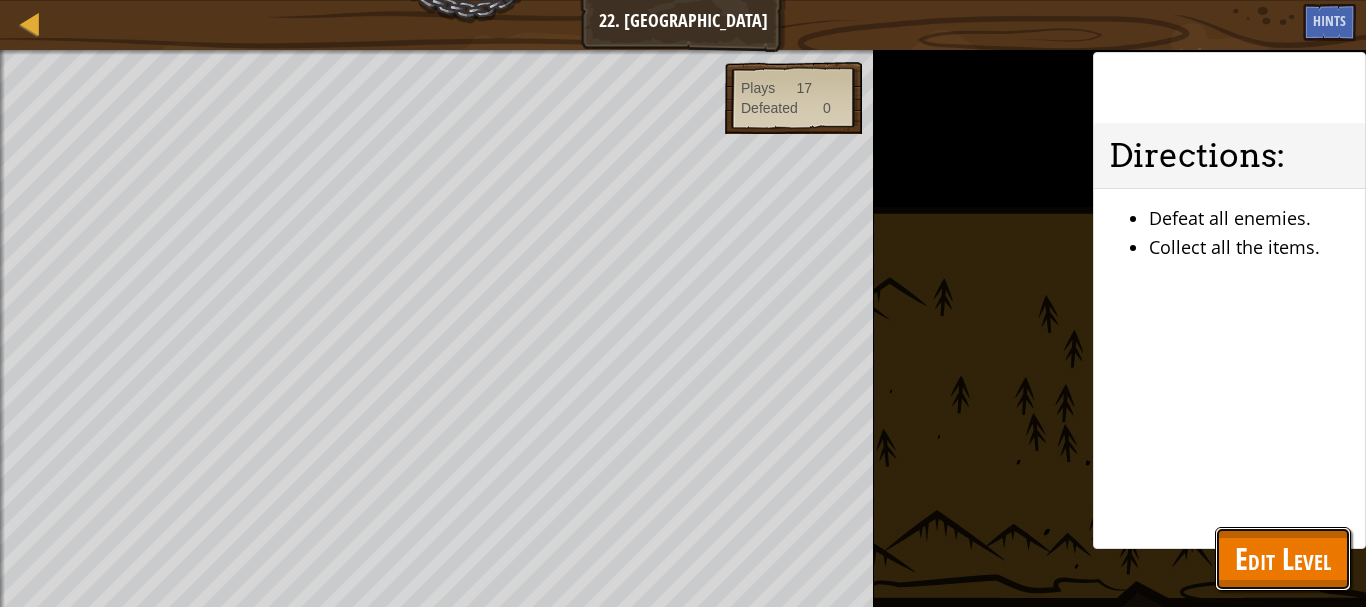 click on "Edit Level" at bounding box center (1283, 558) 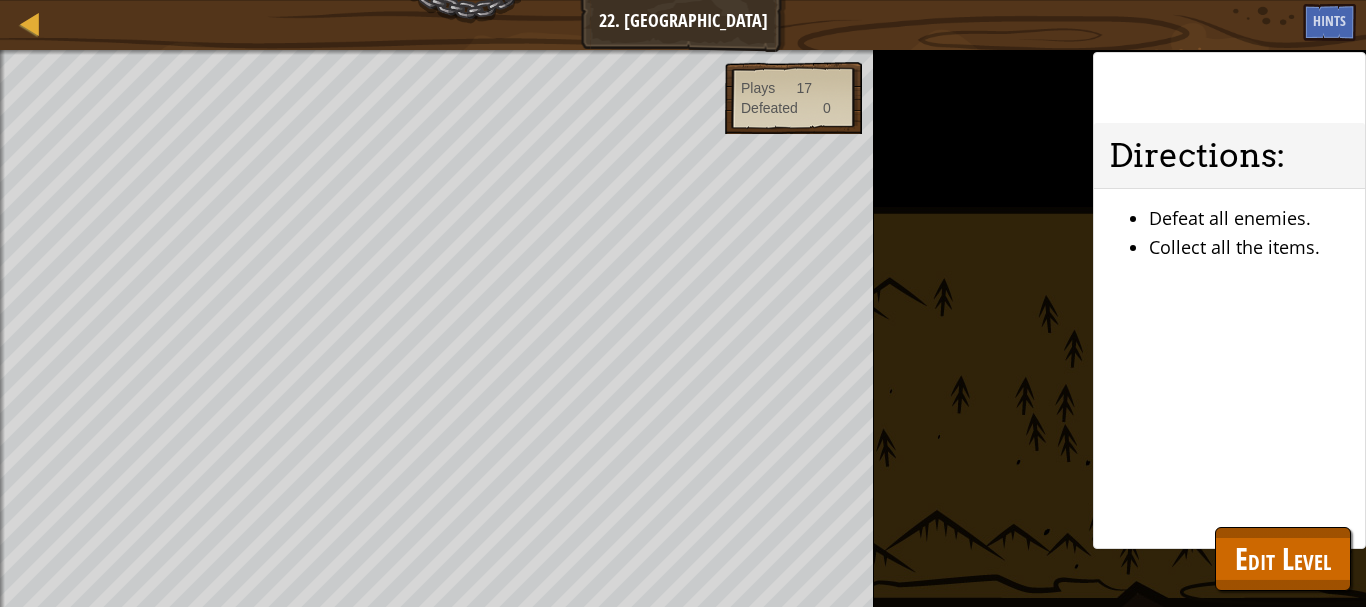 click on "lightstone munchkin thrower skeleton generator soldier [PERSON_NAME] [PERSON_NAME] captain guardian samurai duelist goliath champion fence forest gem chest fire-trap fire-spewer potion-small potion-medium potion-large victory spawnXY(type, x, y) spawnPlayerXY(type, x, y) addMoveGoalXY(x, y) addCollectGoal(amount) addDefeatGoal(amount) addSurviveGoal(seconds) spawnMaze(tileType, seed) ui.track(obj, prop) db.add(key, value)" at bounding box center [0, 0] 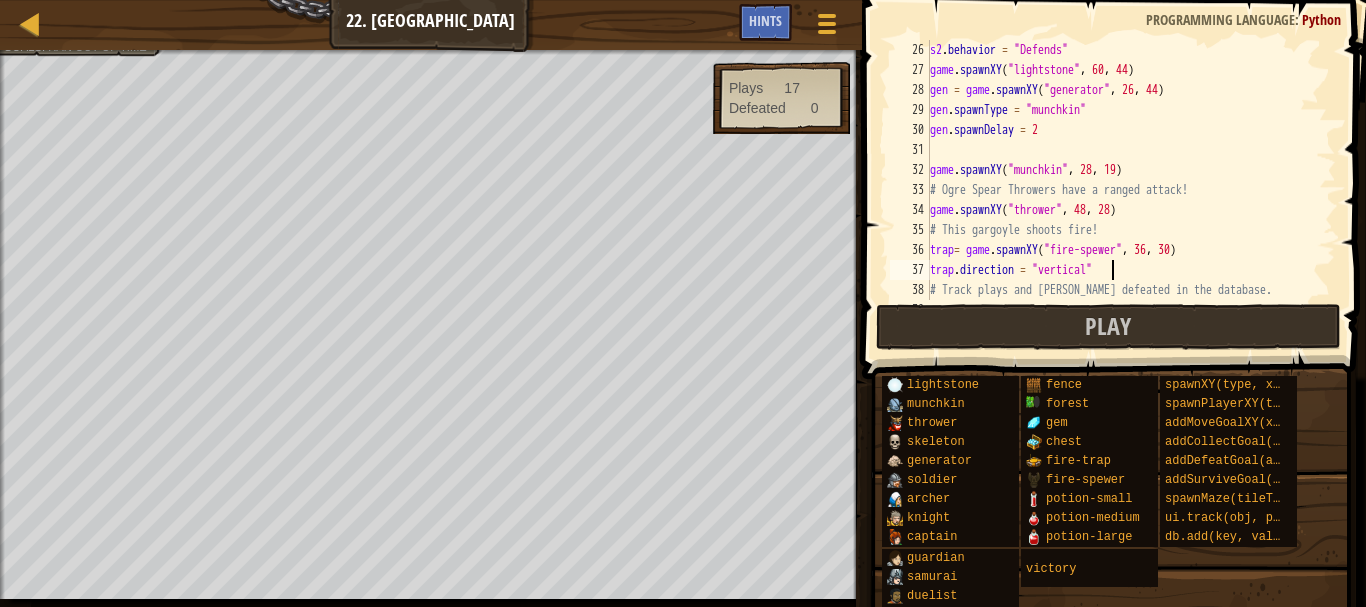 scroll, scrollTop: 560, scrollLeft: 0, axis: vertical 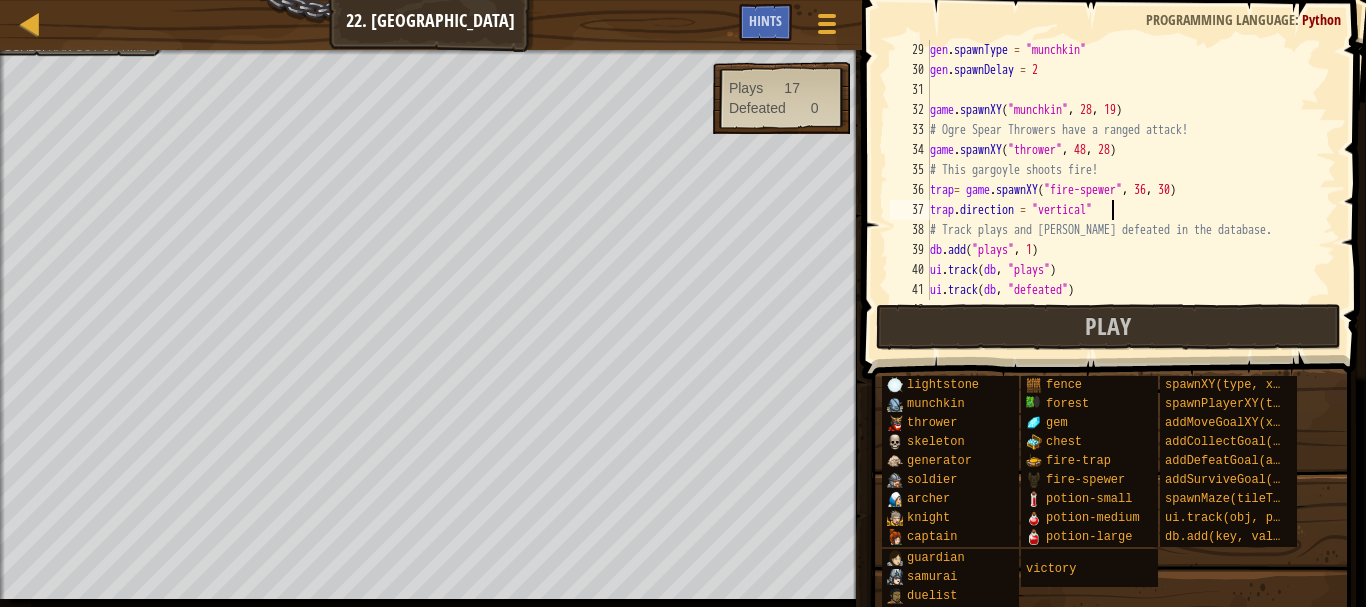 click on "Map Game Development 1 22. Game Grove Game Menu Done Hints" at bounding box center (431, 25) 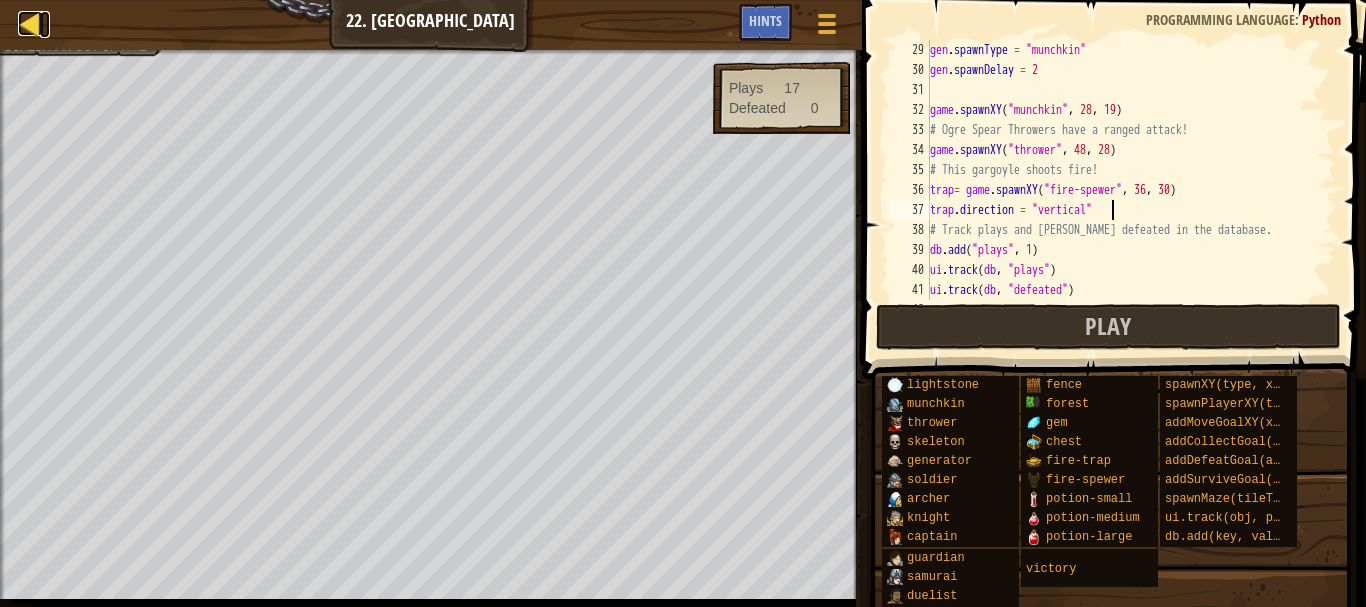 click at bounding box center (30, 23) 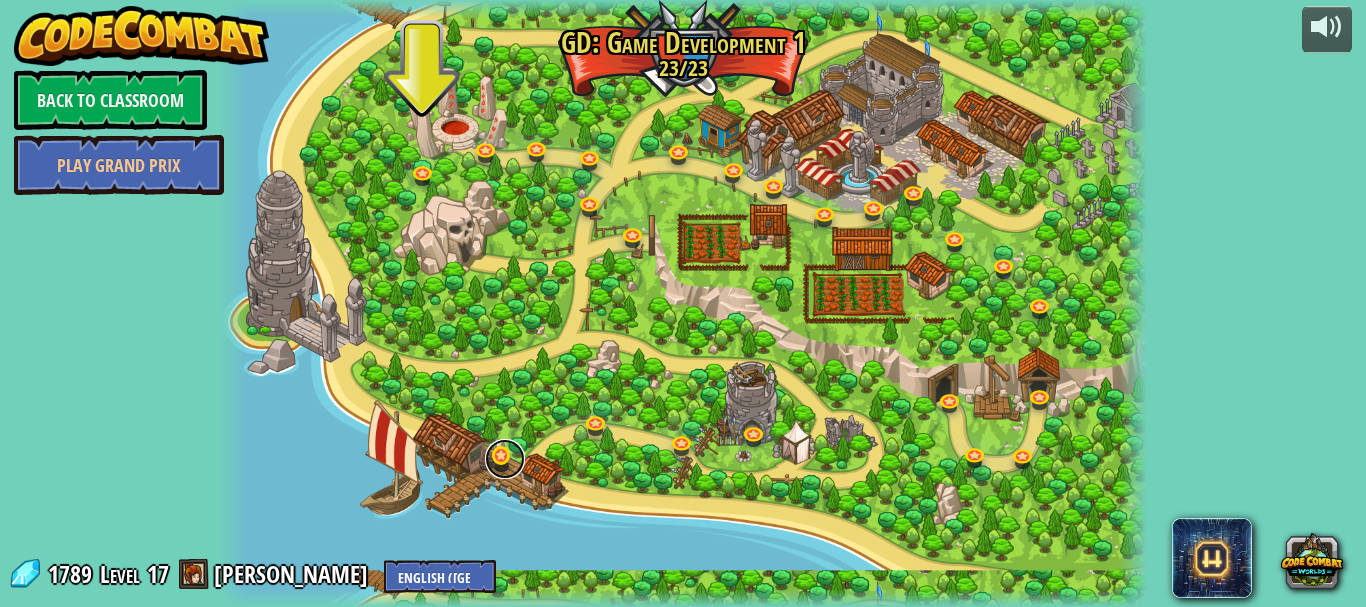 click at bounding box center (505, 459) 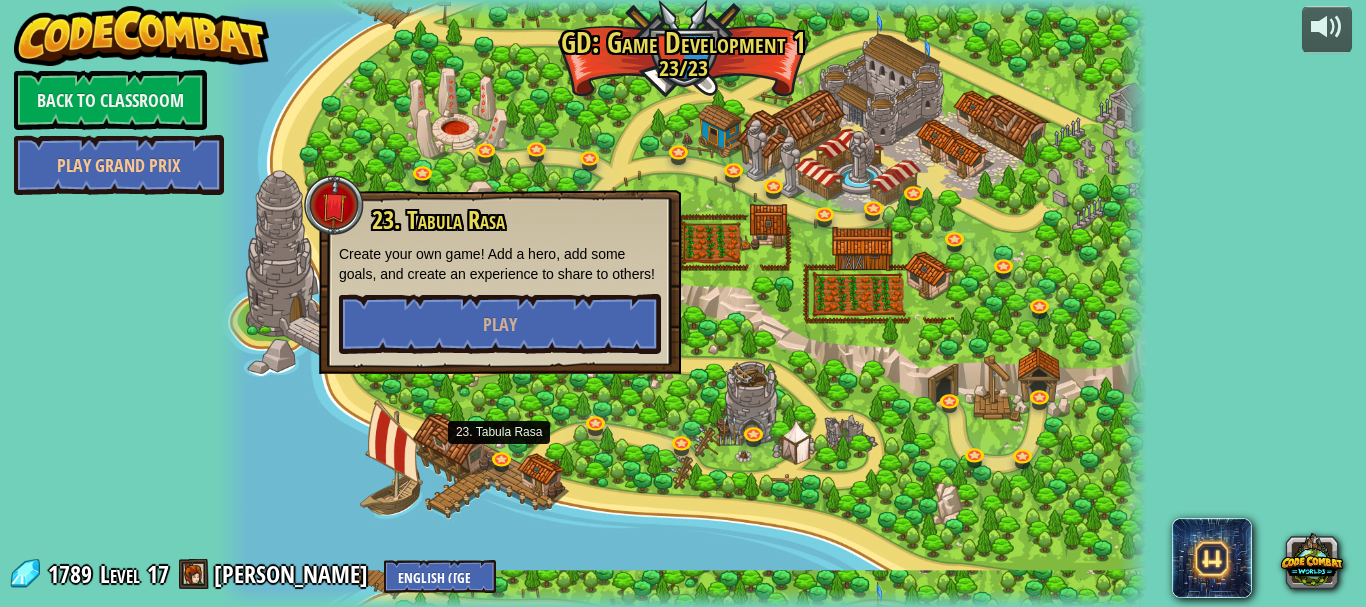 click at bounding box center [683, 303] 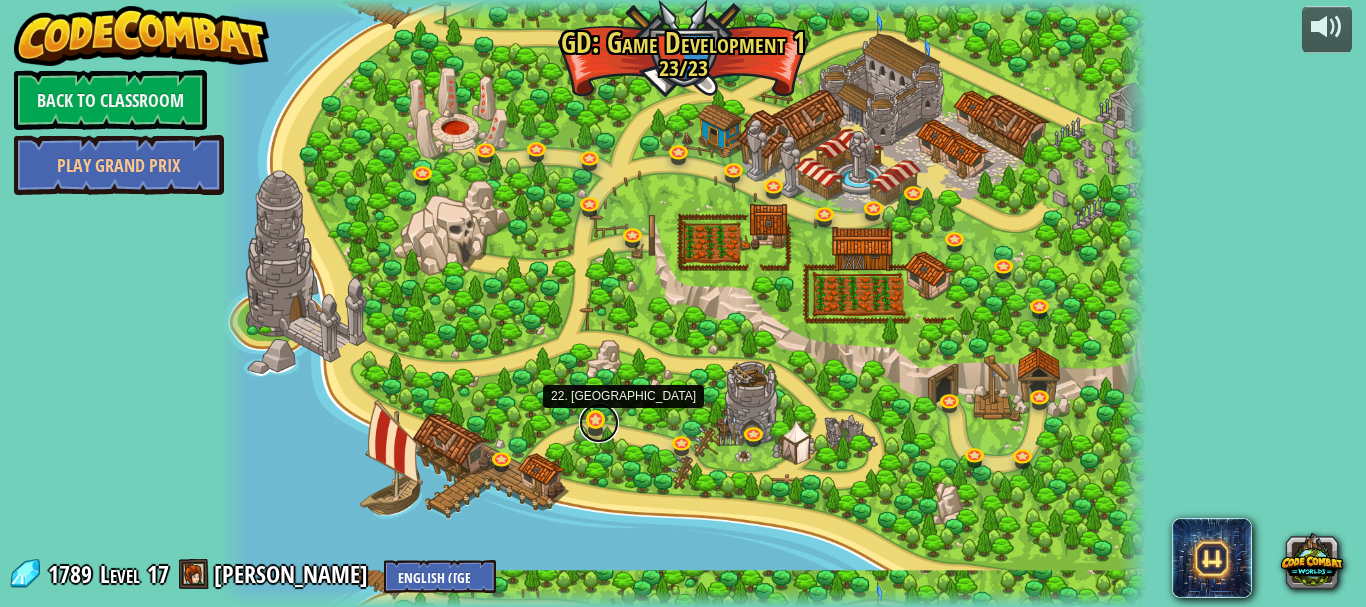 click at bounding box center (599, 423) 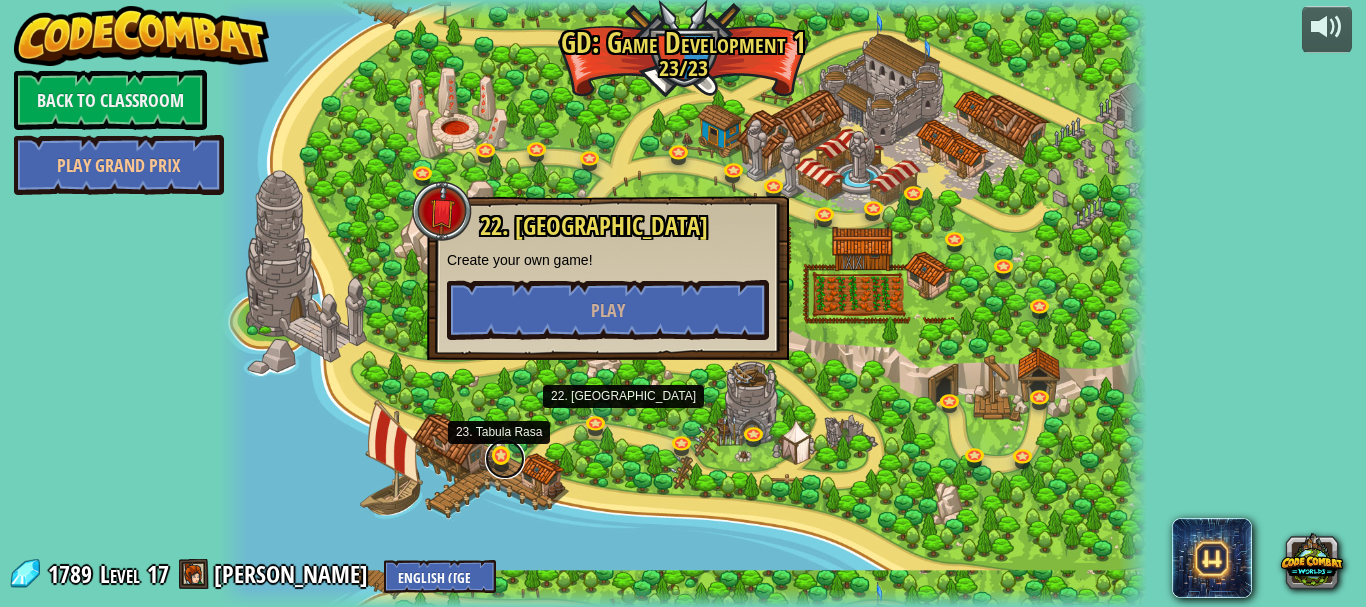 click at bounding box center [505, 459] 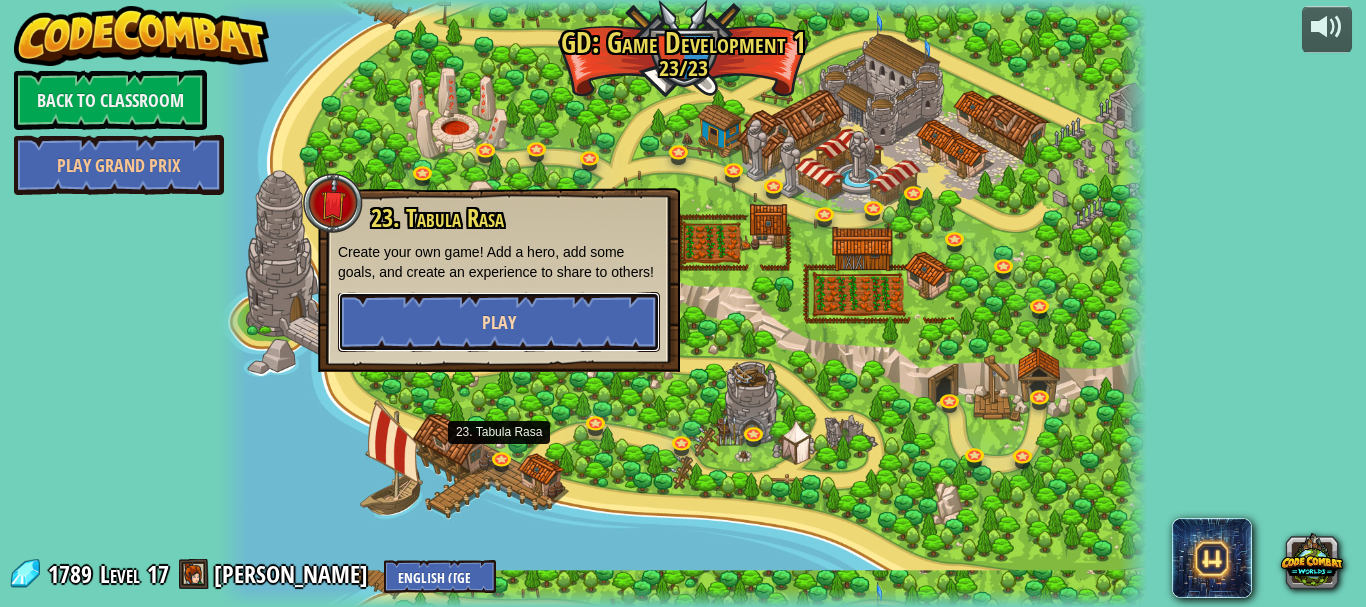 click on "Play" at bounding box center (499, 322) 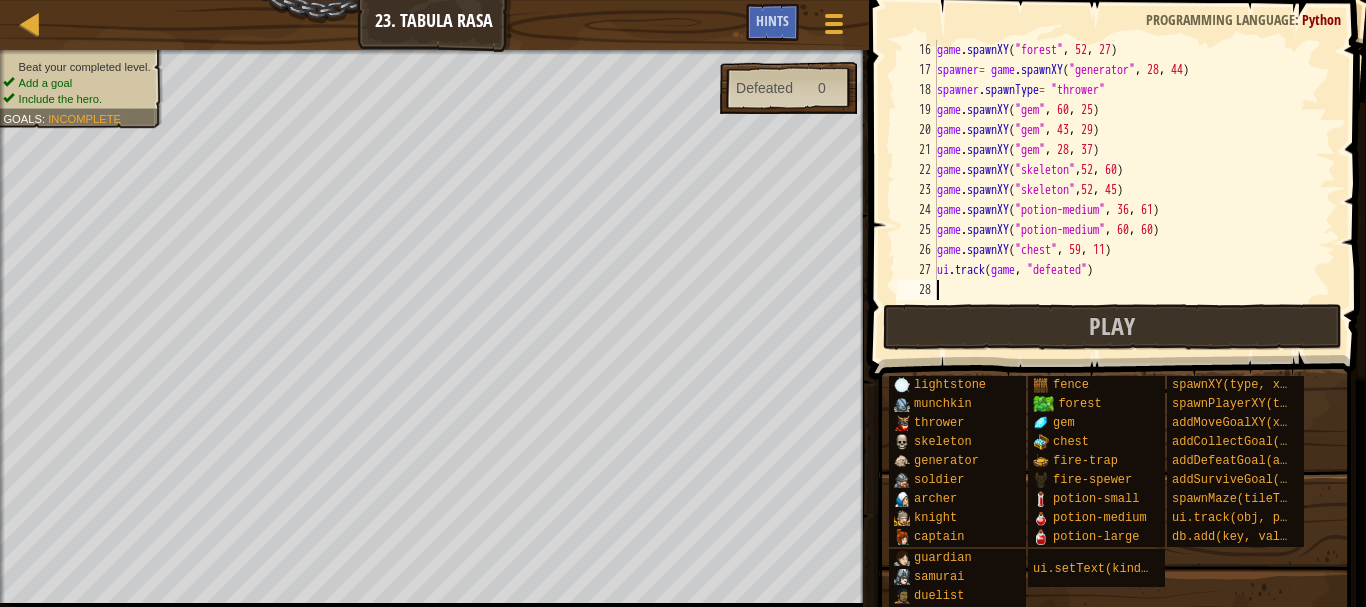 scroll, scrollTop: 300, scrollLeft: 0, axis: vertical 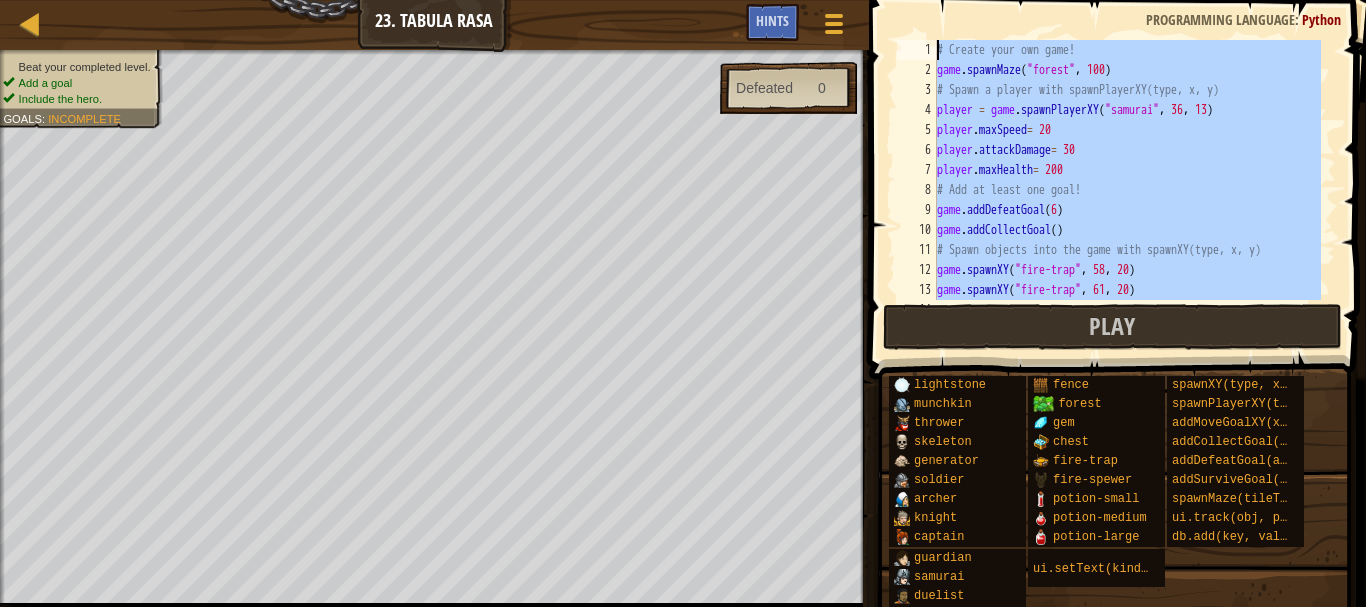 drag, startPoint x: 1070, startPoint y: 285, endPoint x: 915, endPoint y: 41, distance: 289.06918 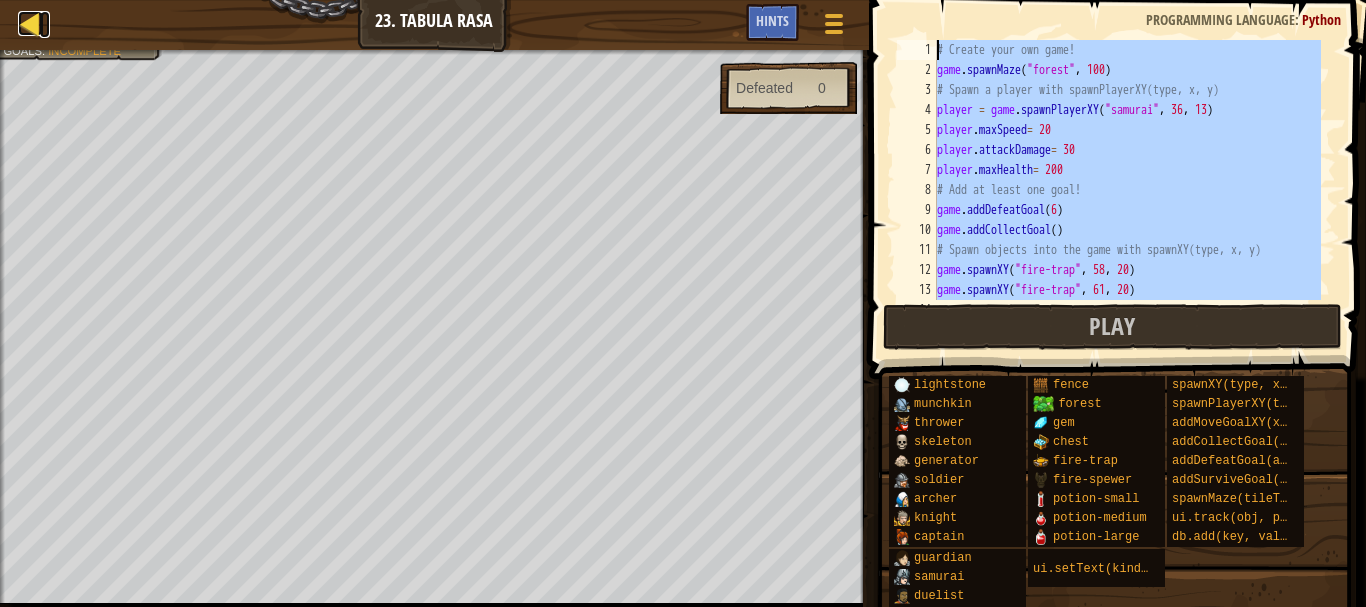 click at bounding box center [30, 23] 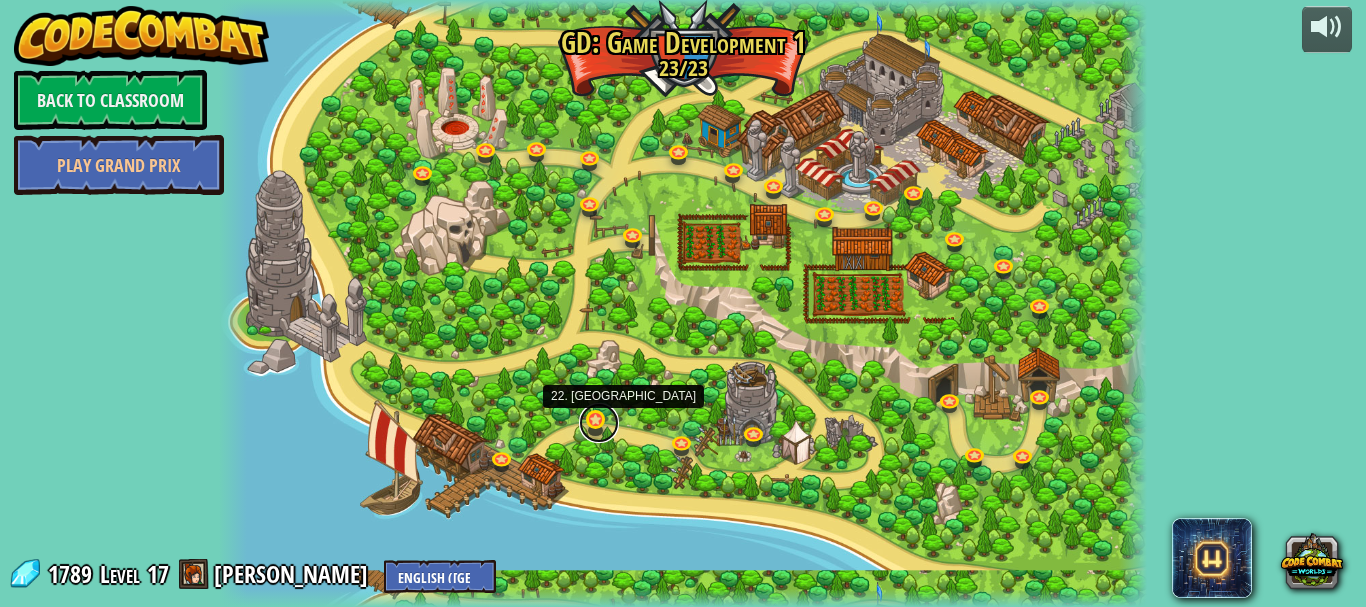 click at bounding box center (599, 423) 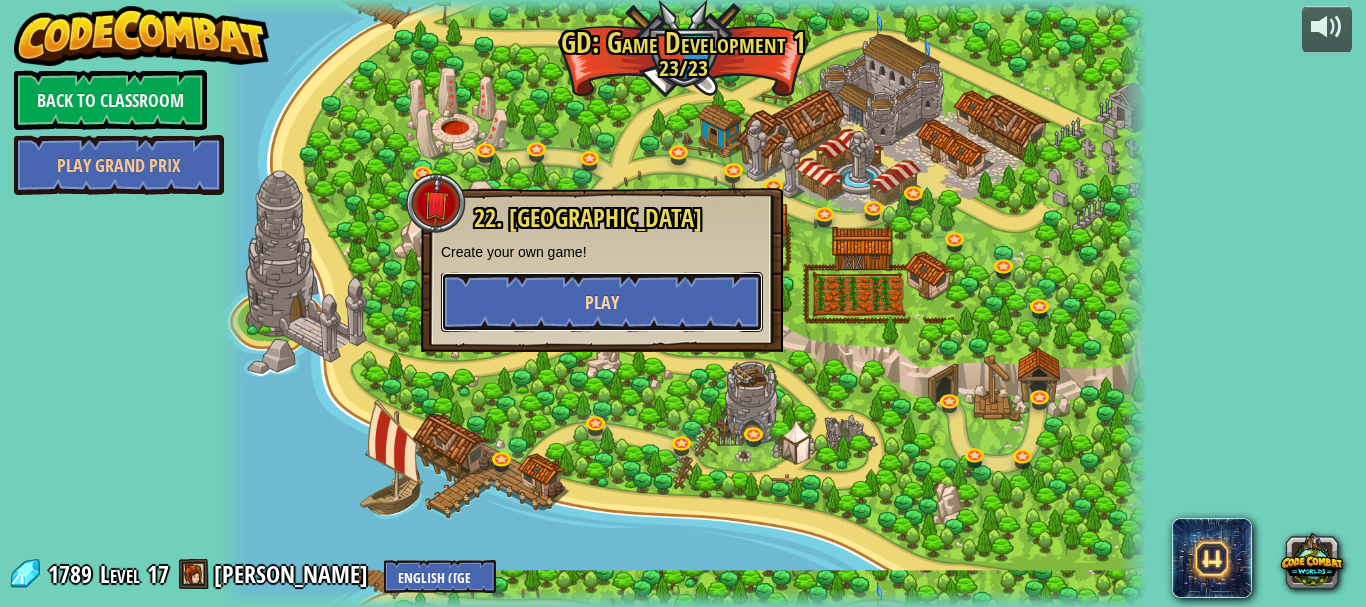 click on "Play" at bounding box center [602, 302] 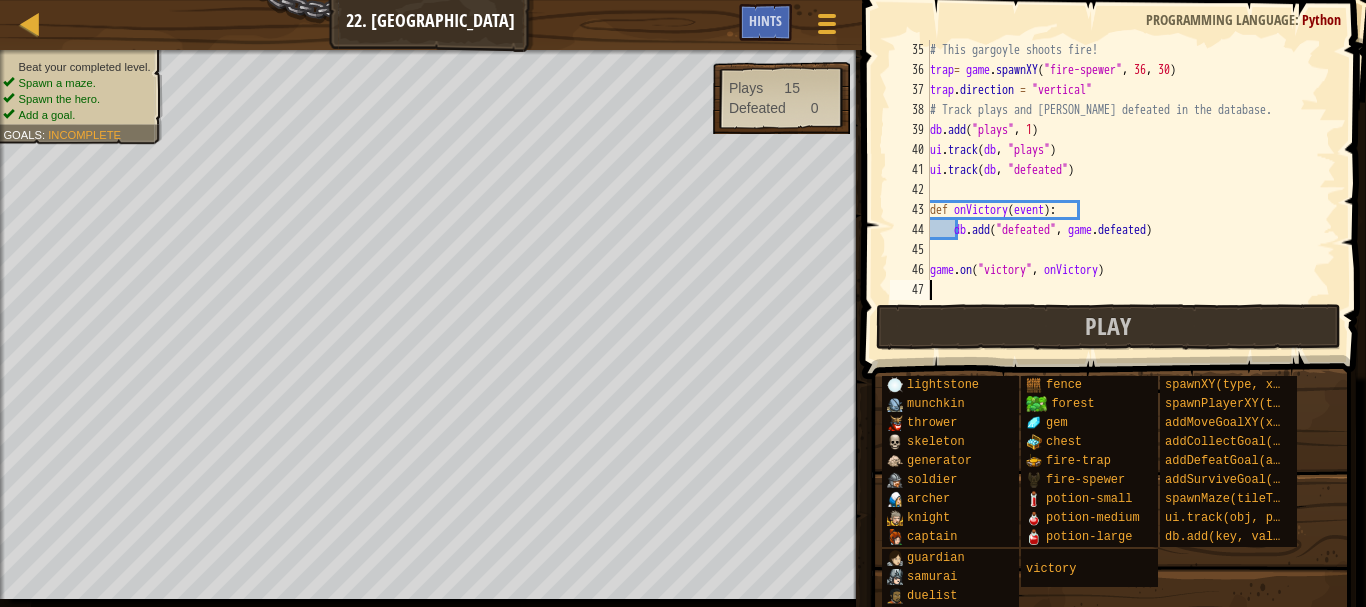 scroll, scrollTop: 680, scrollLeft: 0, axis: vertical 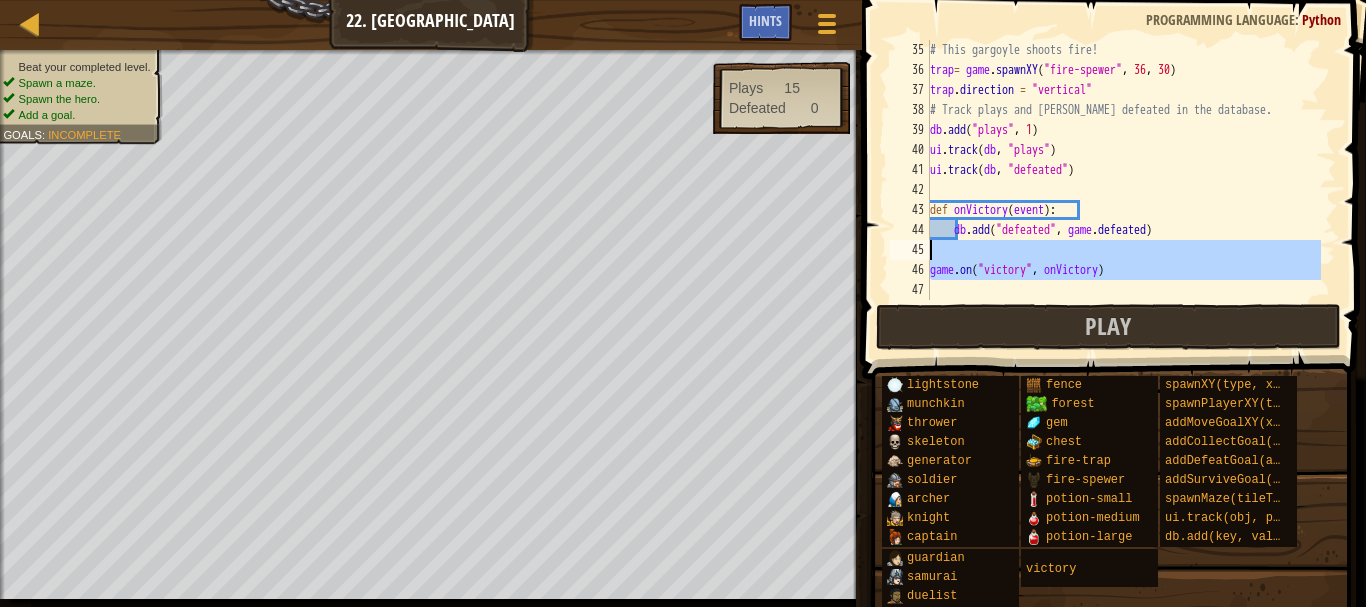 drag, startPoint x: 1173, startPoint y: 281, endPoint x: 1073, endPoint y: 240, distance: 108.078674 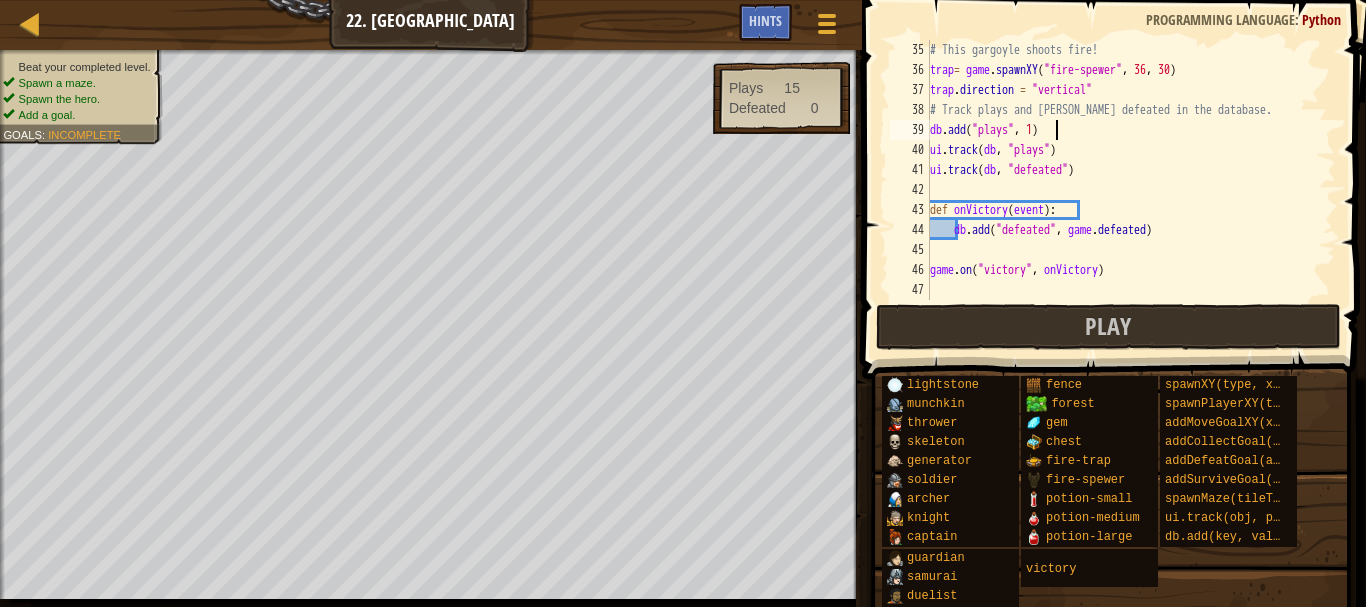 click on "# This gargoyle shoots fire! trap =   game . spawnXY ( "fire-spewer" ,   36 ,   30 ) trap . direction   =   "vertical" # Track plays and [PERSON_NAME] defeated in the database. db . add ( "plays" ,   1 ) ui . track ( db ,   "plays" ) ui . track ( db ,   "defeated" ) def   onVictory ( event ) :      db . add ( "defeated" ,   game . defeated ) game . on ( "victory" ,   onVictory )" at bounding box center [1123, 190] 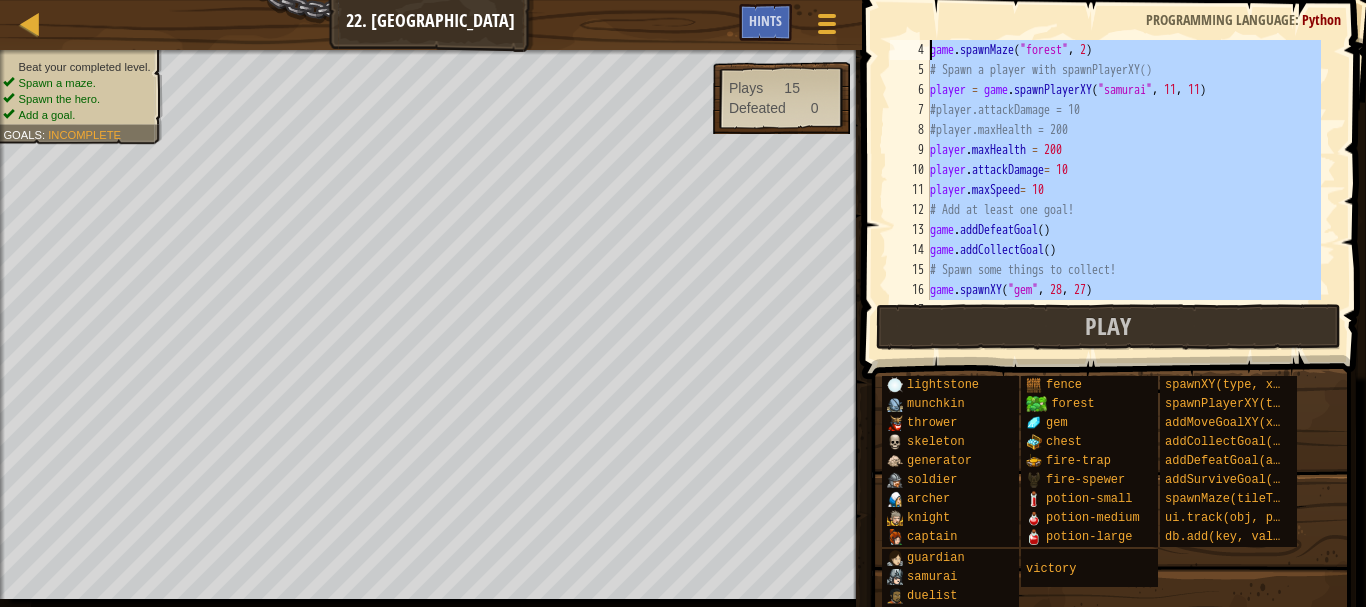 scroll, scrollTop: 0, scrollLeft: 0, axis: both 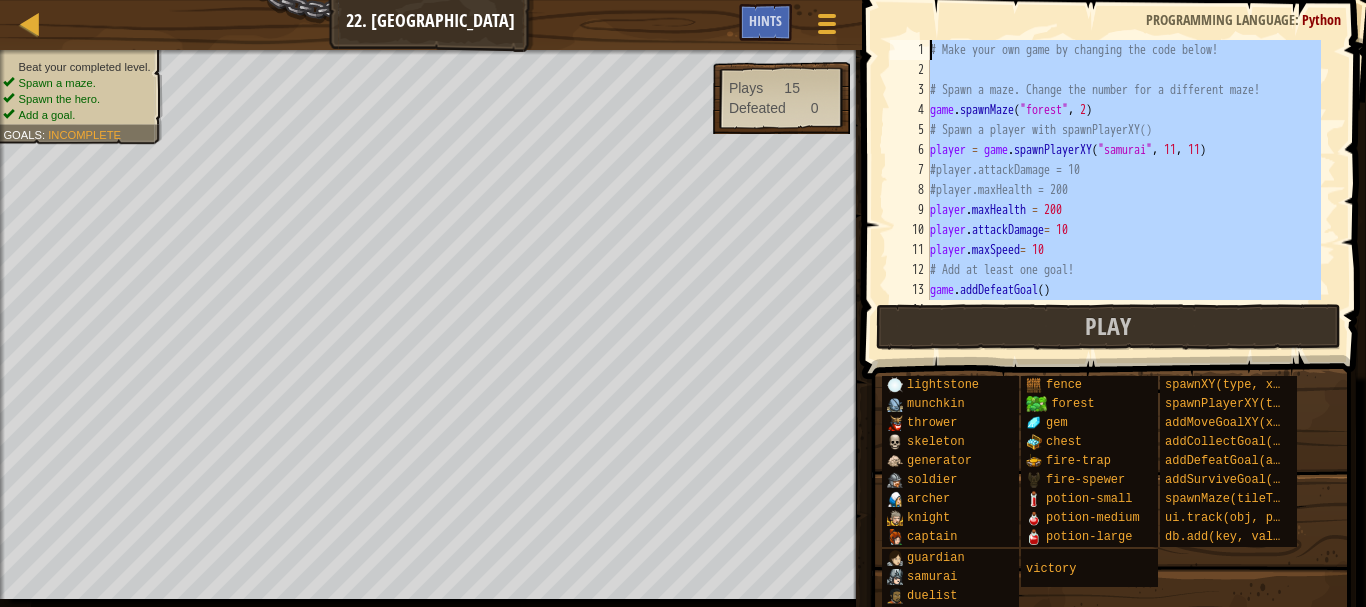 drag, startPoint x: 1153, startPoint y: 214, endPoint x: 883, endPoint y: -17, distance: 355.33224 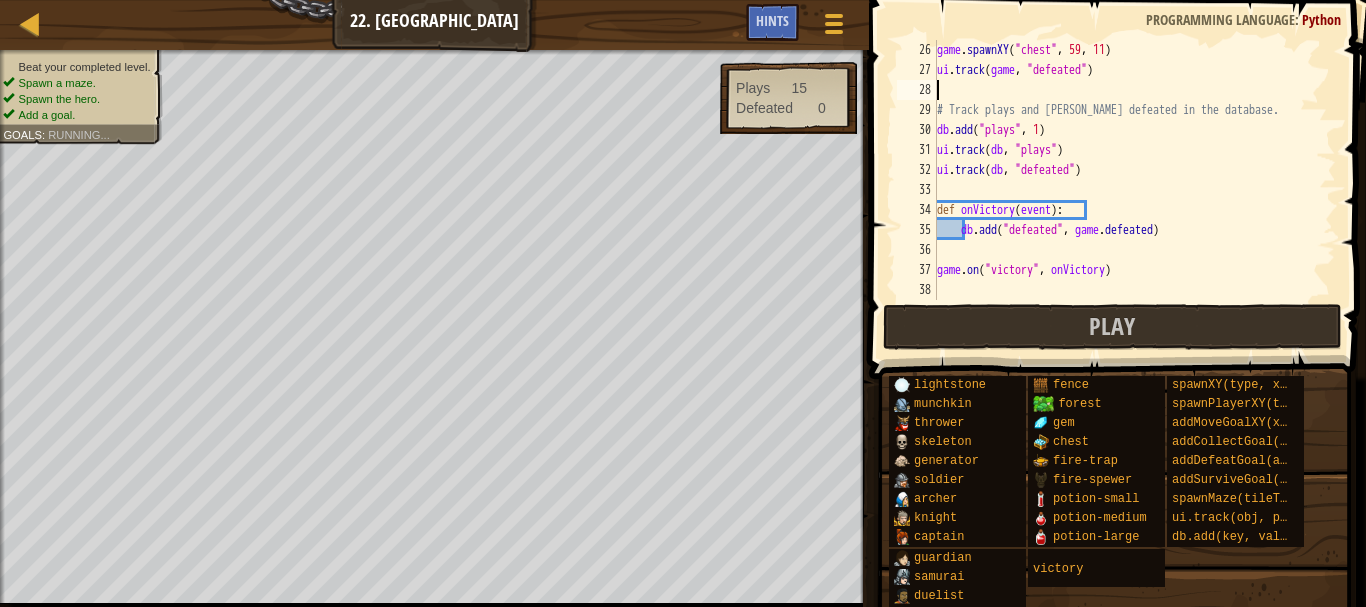 scroll, scrollTop: 500, scrollLeft: 0, axis: vertical 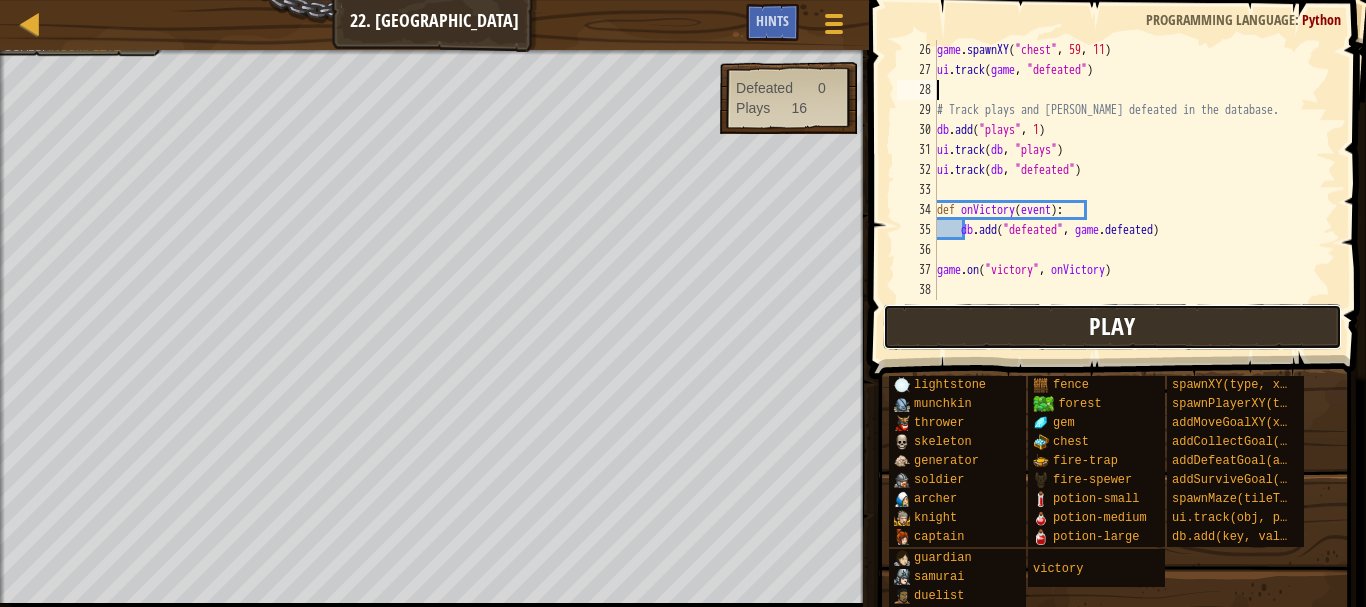 click on "Play" at bounding box center (1112, 327) 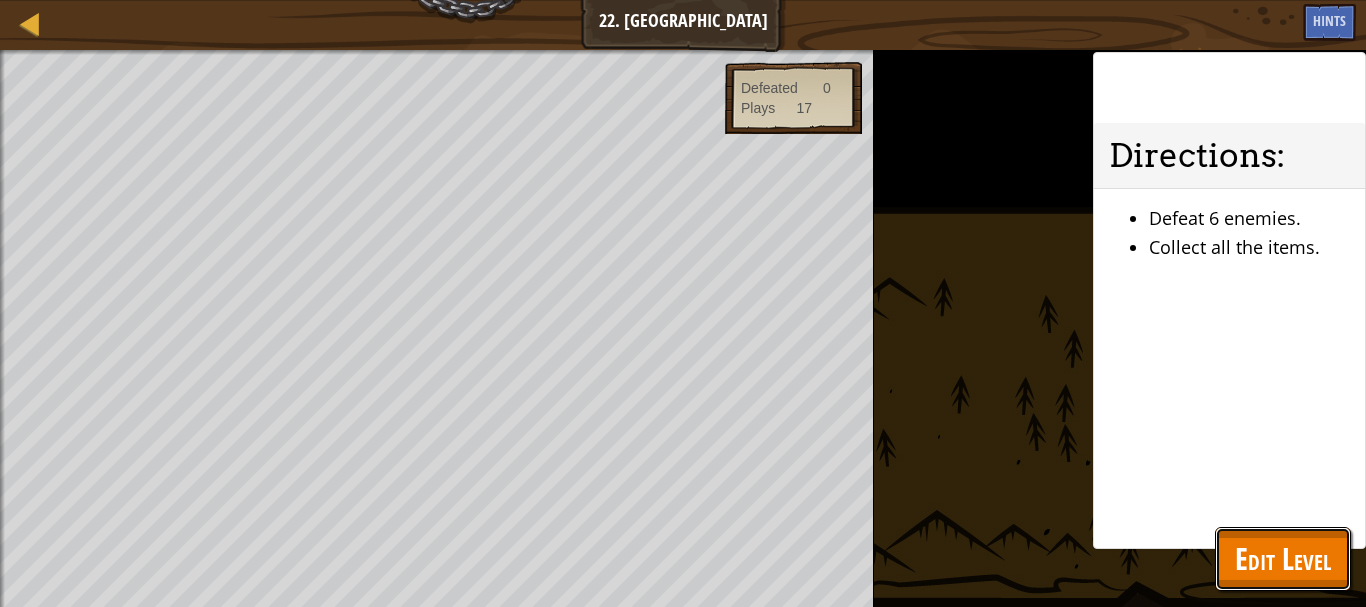 click on "Edit Level" at bounding box center [1283, 558] 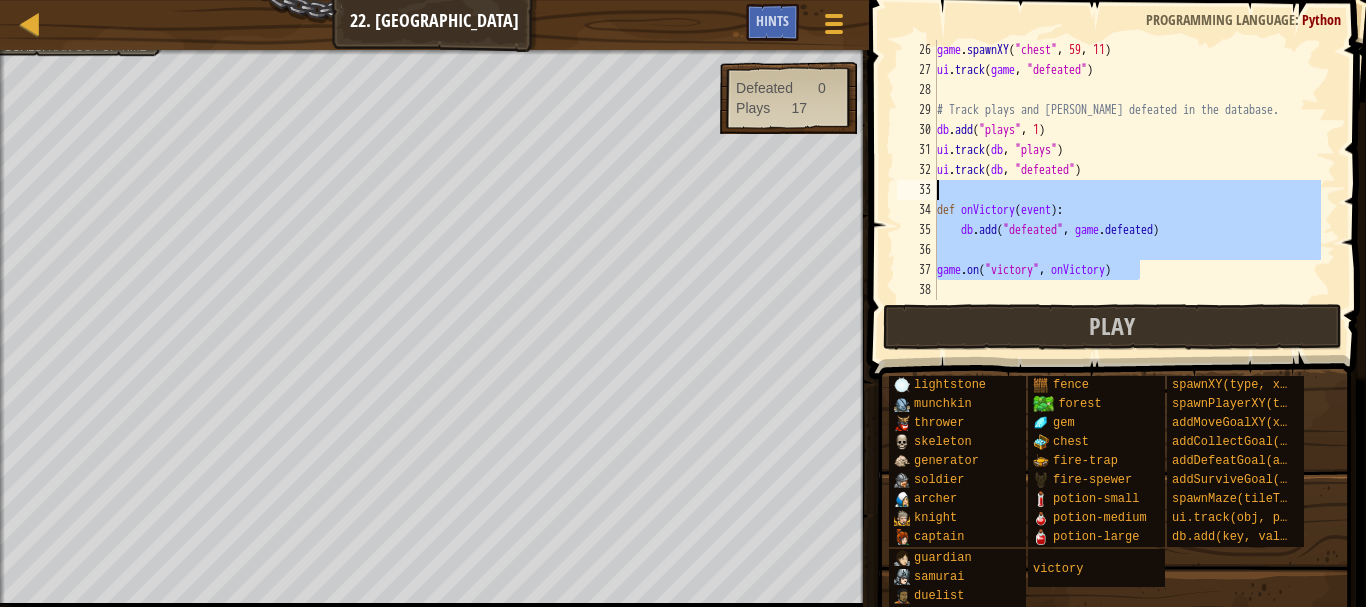 drag, startPoint x: 1173, startPoint y: 275, endPoint x: 923, endPoint y: 198, distance: 261.5894 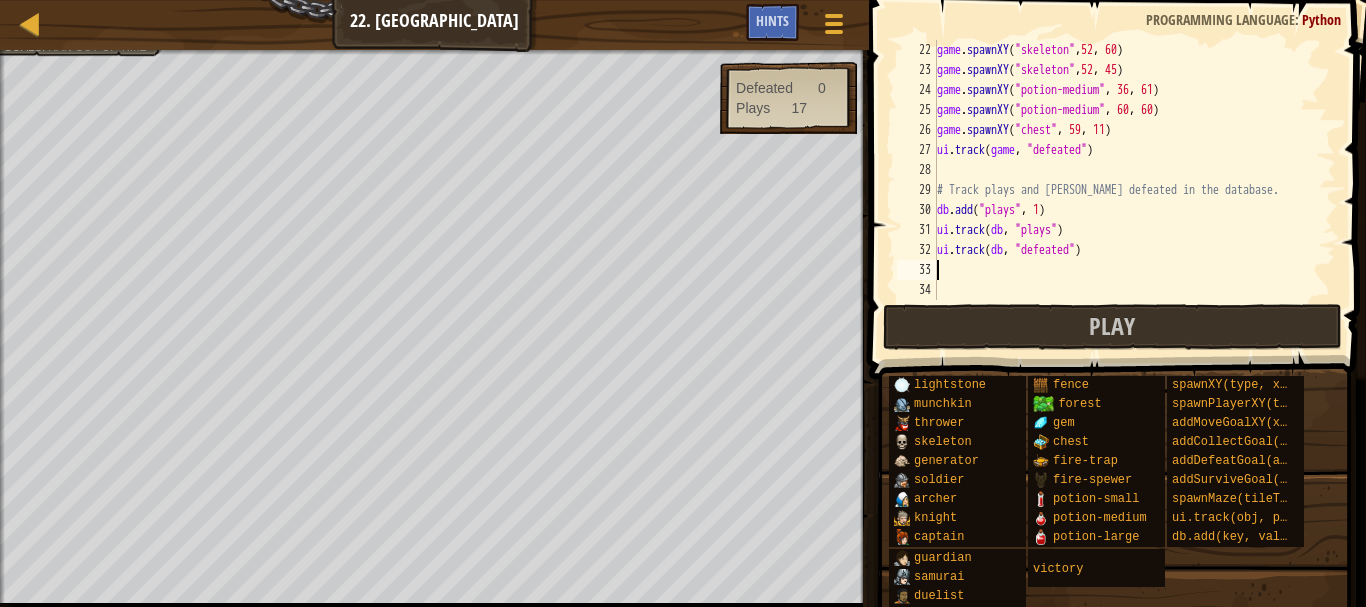 scroll, scrollTop: 420, scrollLeft: 0, axis: vertical 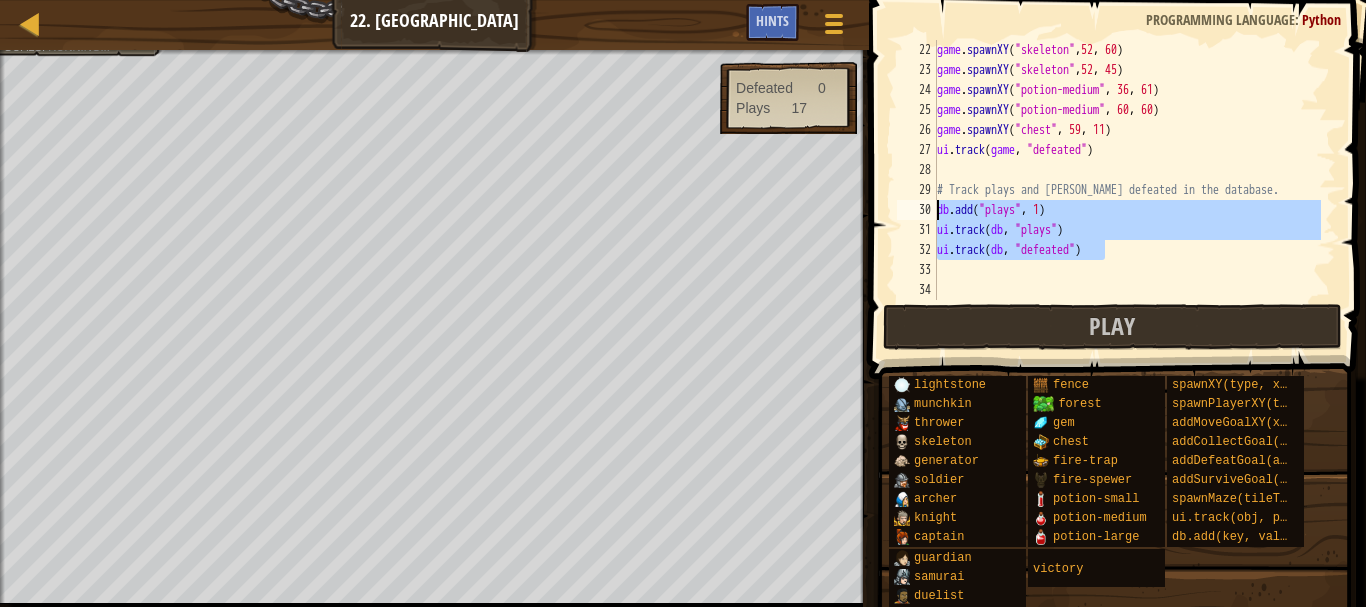 drag, startPoint x: 1103, startPoint y: 245, endPoint x: 926, endPoint y: 200, distance: 182.63077 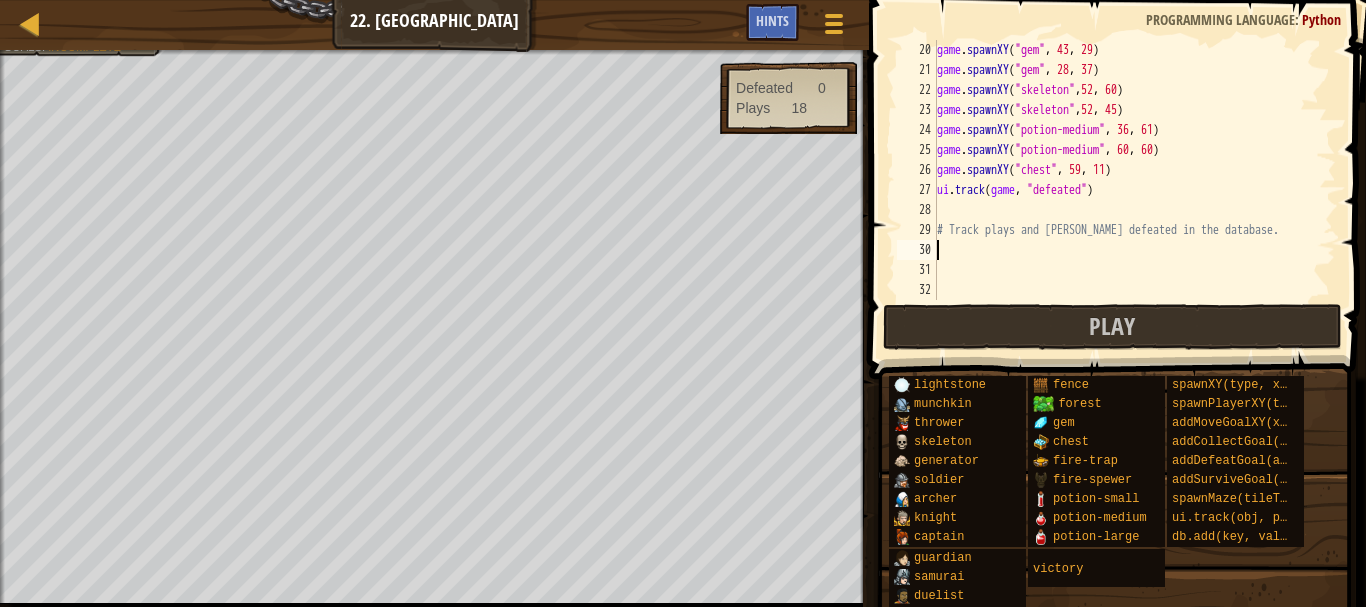 scroll, scrollTop: 380, scrollLeft: 0, axis: vertical 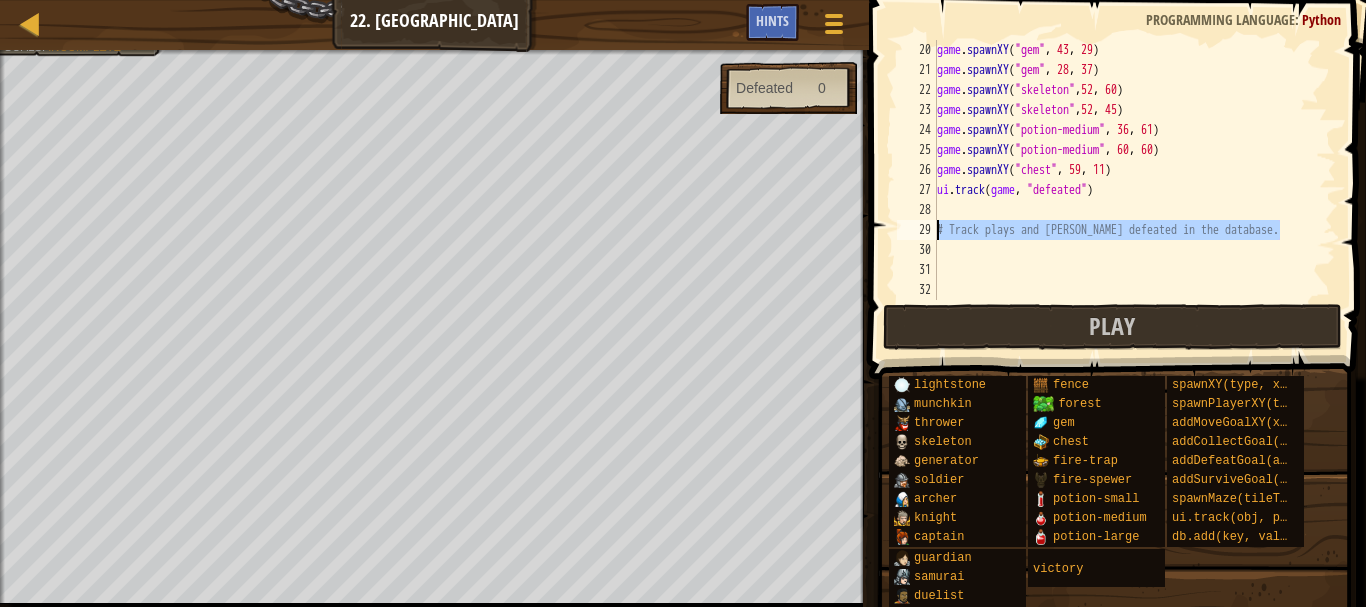 drag, startPoint x: 1280, startPoint y: 225, endPoint x: 875, endPoint y: 233, distance: 405.079 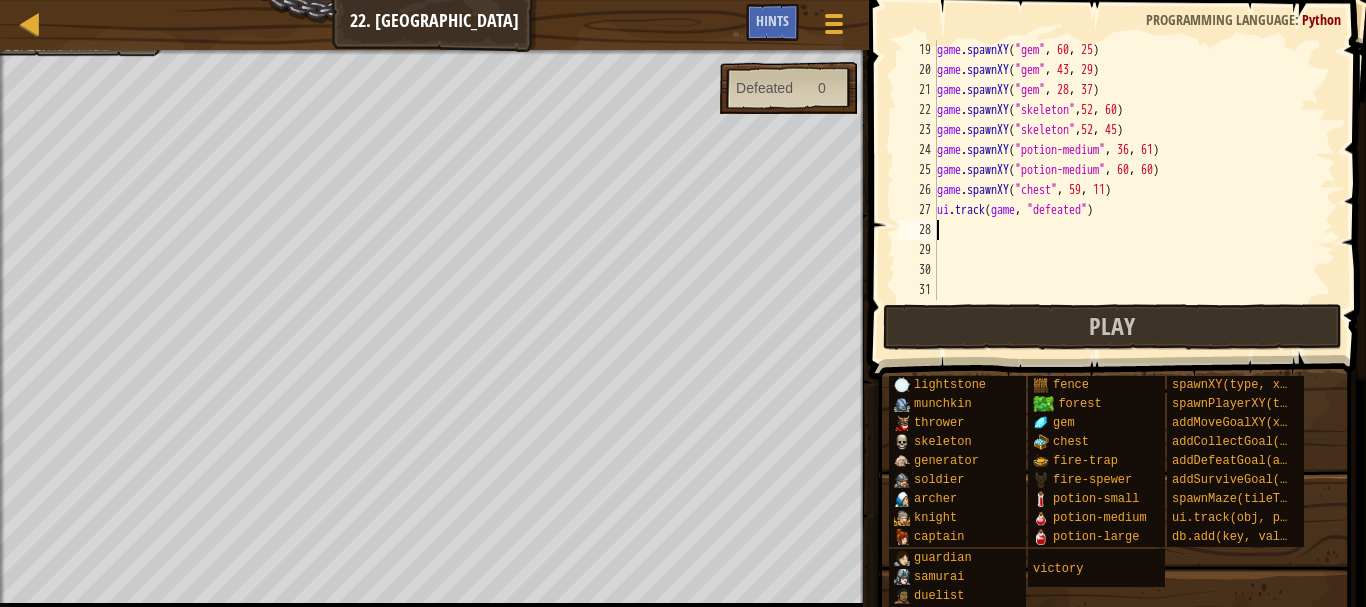 scroll, scrollTop: 360, scrollLeft: 0, axis: vertical 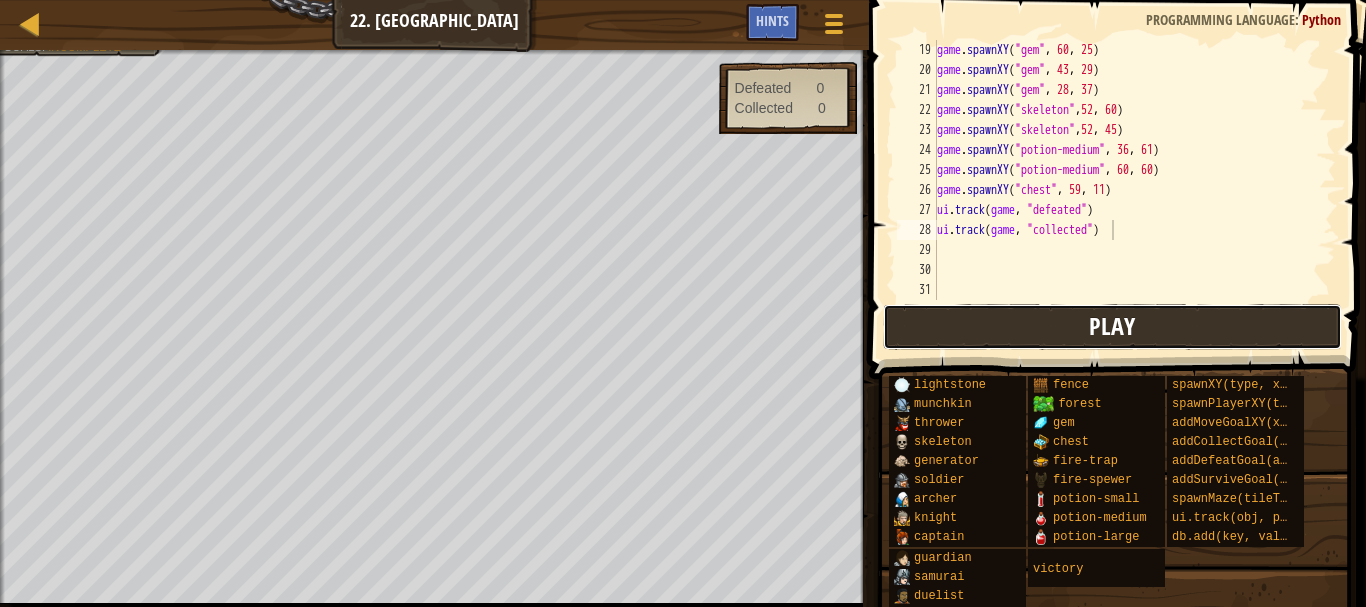 click on "Play" at bounding box center [1112, 327] 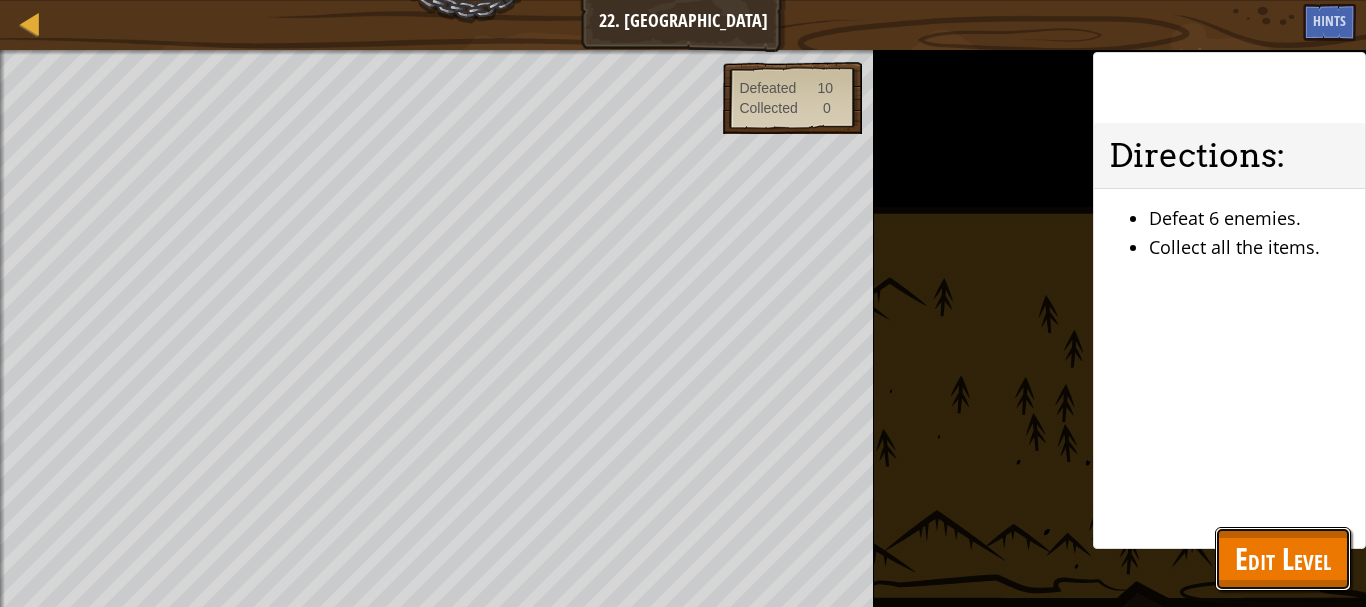 click on "Edit Level" at bounding box center [1283, 558] 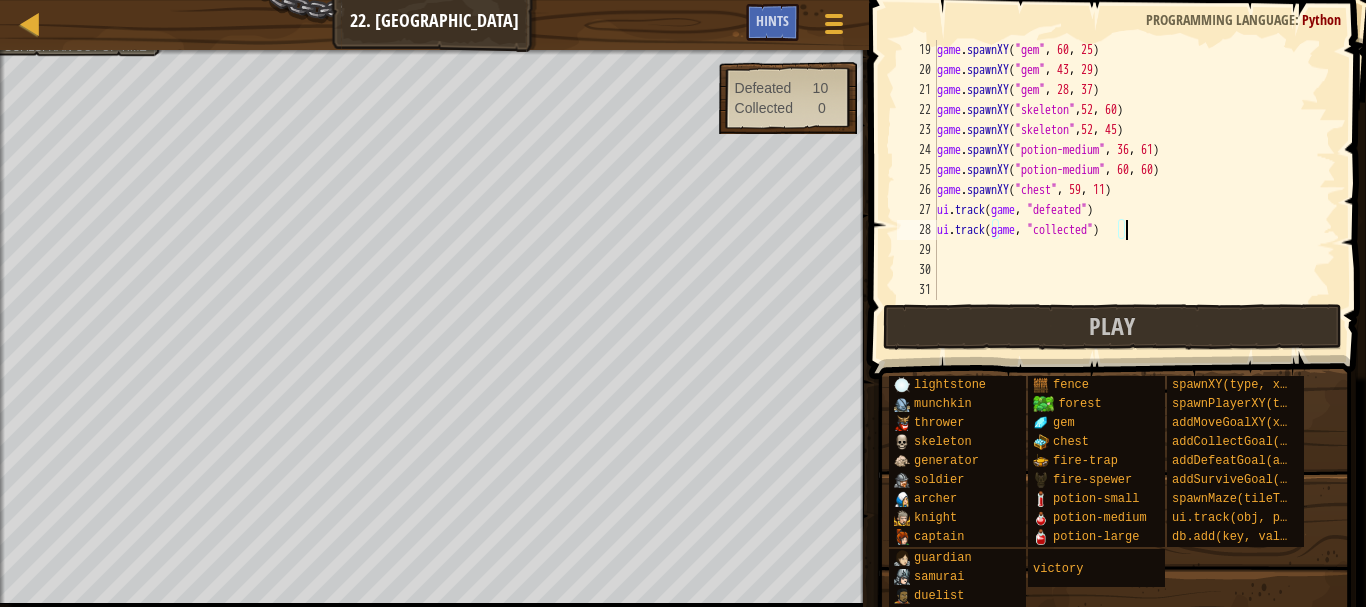 click on "game . spawnXY ( "gem" ,   60 ,   25 ) game . spawnXY ( "gem" ,   43 ,   29 ) game . spawnXY ( "gem" ,   28 ,   37 ) game . spawnXY ( "skeleton" , 52 ,   60 ) game . spawnXY ( "skeleton" , 52 ,   45 ) game . spawnXY ( "potion-medium" ,   36 ,   61 ) game . spawnXY ( "potion-medium" ,   60 ,   60 ) game . spawnXY ( "chest" ,   59 ,   11 ) ui . track ( game ,   "defeated" ) ui . track ( game ,   "collected" )" at bounding box center [1127, 190] 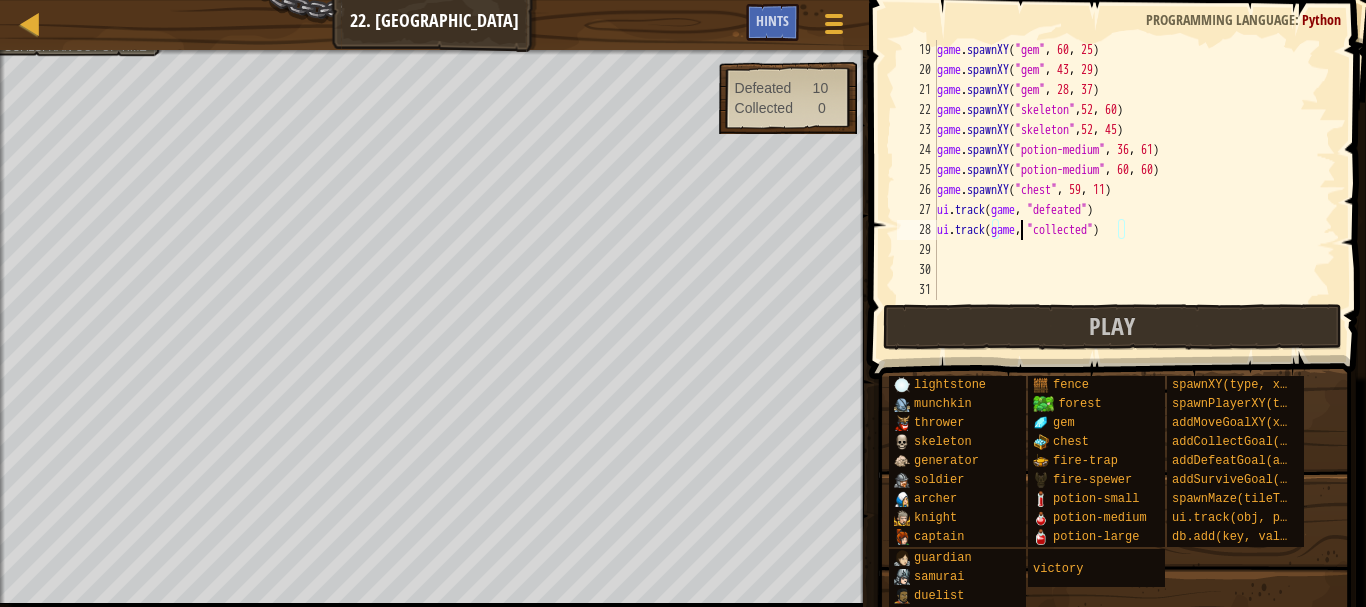 click on "game . spawnXY ( "gem" ,   60 ,   25 ) game . spawnXY ( "gem" ,   43 ,   29 ) game . spawnXY ( "gem" ,   28 ,   37 ) game . spawnXY ( "skeleton" , 52 ,   60 ) game . spawnXY ( "skeleton" , 52 ,   45 ) game . spawnXY ( "potion-medium" ,   36 ,   61 ) game . spawnXY ( "potion-medium" ,   60 ,   60 ) game . spawnXY ( "chest" ,   59 ,   11 ) ui . track ( game ,   "defeated" ) ui . track ( game ,   "collected" )" at bounding box center [1127, 190] 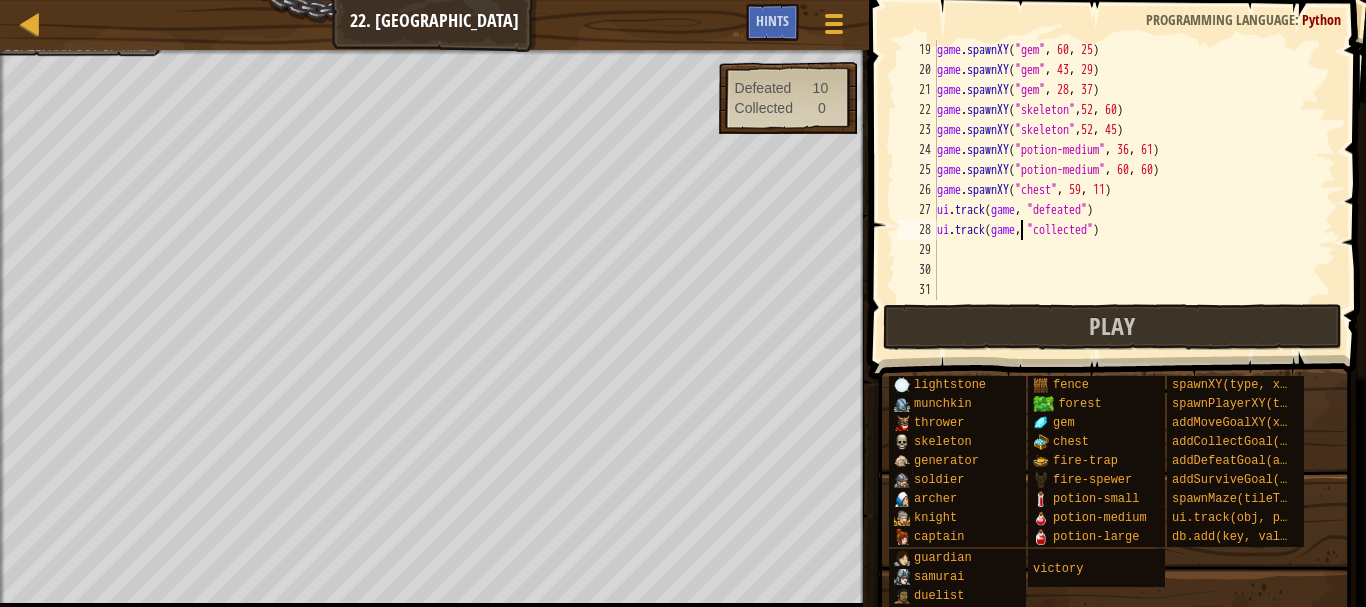 click on "game . spawnXY ( "gem" ,   60 ,   25 ) game . spawnXY ( "gem" ,   43 ,   29 ) game . spawnXY ( "gem" ,   28 ,   37 ) game . spawnXY ( "skeleton" , 52 ,   60 ) game . spawnXY ( "skeleton" , 52 ,   45 ) game . spawnXY ( "potion-medium" ,   36 ,   61 ) game . spawnXY ( "potion-medium" ,   60 ,   60 ) game . spawnXY ( "chest" ,   59 ,   11 ) ui . track ( game ,   "defeated" ) ui . track ( game ,   "collected" )" at bounding box center [1127, 190] 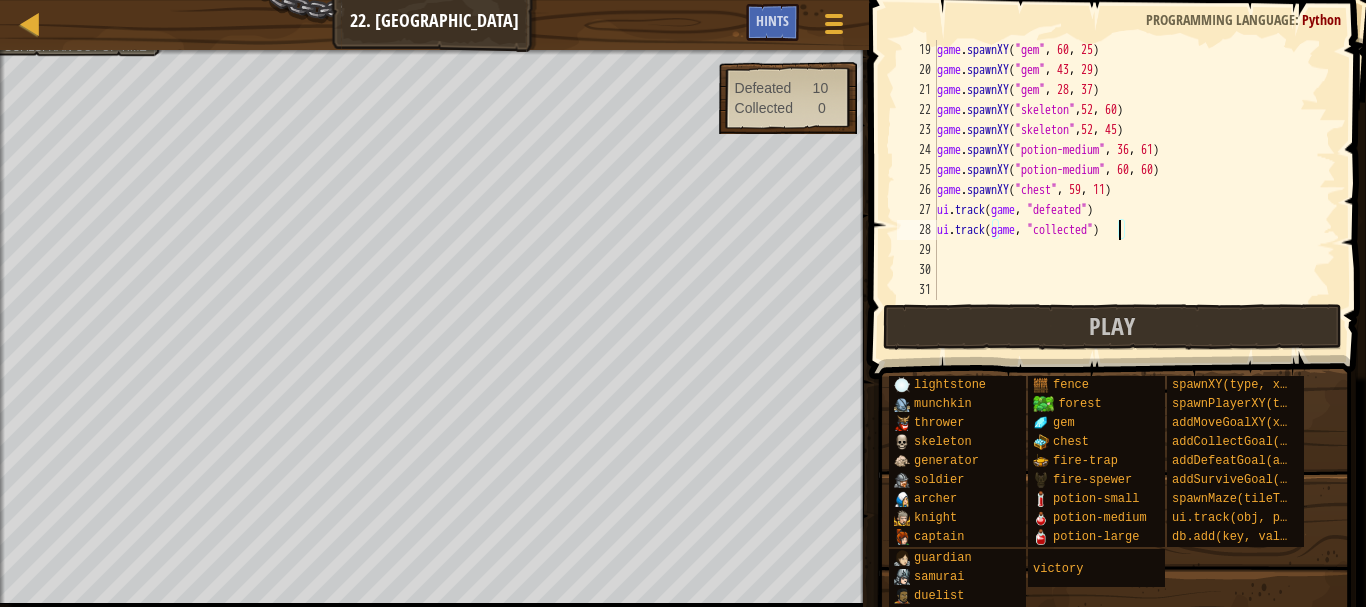 click on "game . spawnXY ( "gem" ,   60 ,   25 ) game . spawnXY ( "gem" ,   43 ,   29 ) game . spawnXY ( "gem" ,   28 ,   37 ) game . spawnXY ( "skeleton" , 52 ,   60 ) game . spawnXY ( "skeleton" , 52 ,   45 ) game . spawnXY ( "potion-medium" ,   36 ,   61 ) game . spawnXY ( "potion-medium" ,   60 ,   60 ) game . spawnXY ( "chest" ,   59 ,   11 ) ui . track ( game ,   "defeated" ) ui . track ( game ,   "collected" )" at bounding box center [1127, 190] 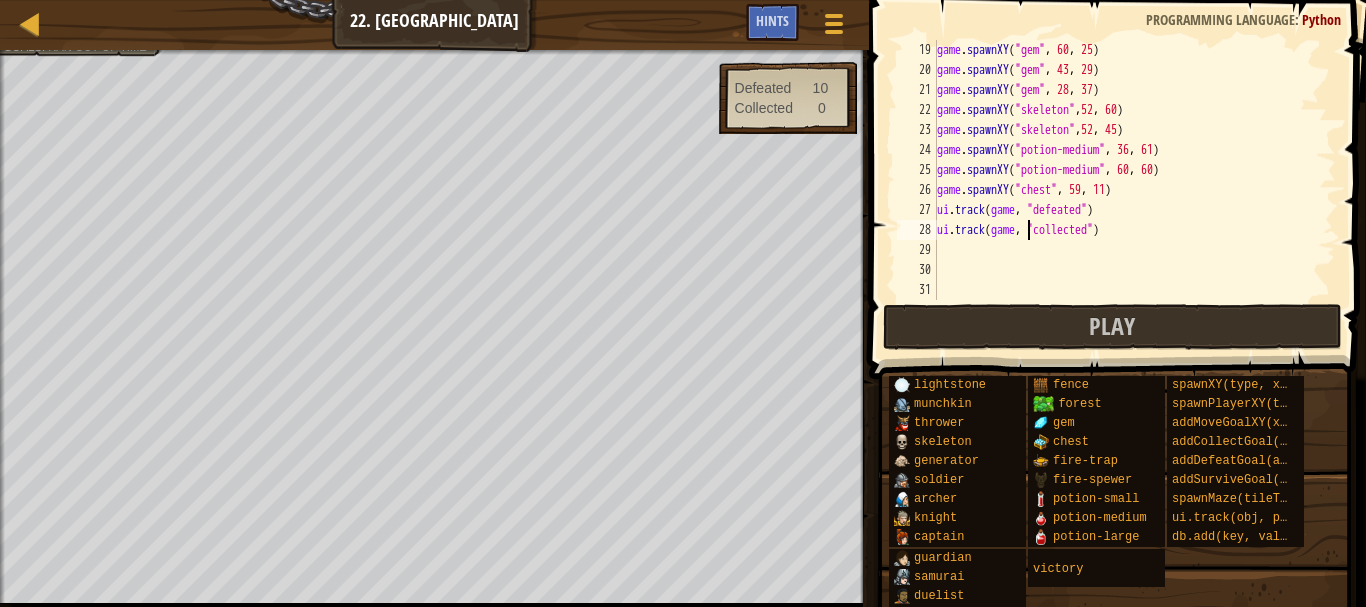 click on "game . spawnXY ( "gem" ,   60 ,   25 ) game . spawnXY ( "gem" ,   43 ,   29 ) game . spawnXY ( "gem" ,   28 ,   37 ) game . spawnXY ( "skeleton" , 52 ,   60 ) game . spawnXY ( "skeleton" , 52 ,   45 ) game . spawnXY ( "potion-medium" ,   36 ,   61 ) game . spawnXY ( "potion-medium" ,   60 ,   60 ) game . spawnXY ( "chest" ,   59 ,   11 ) ui . track ( game ,   "defeated" ) ui . track ( game ,   "collected" )" at bounding box center [1127, 190] 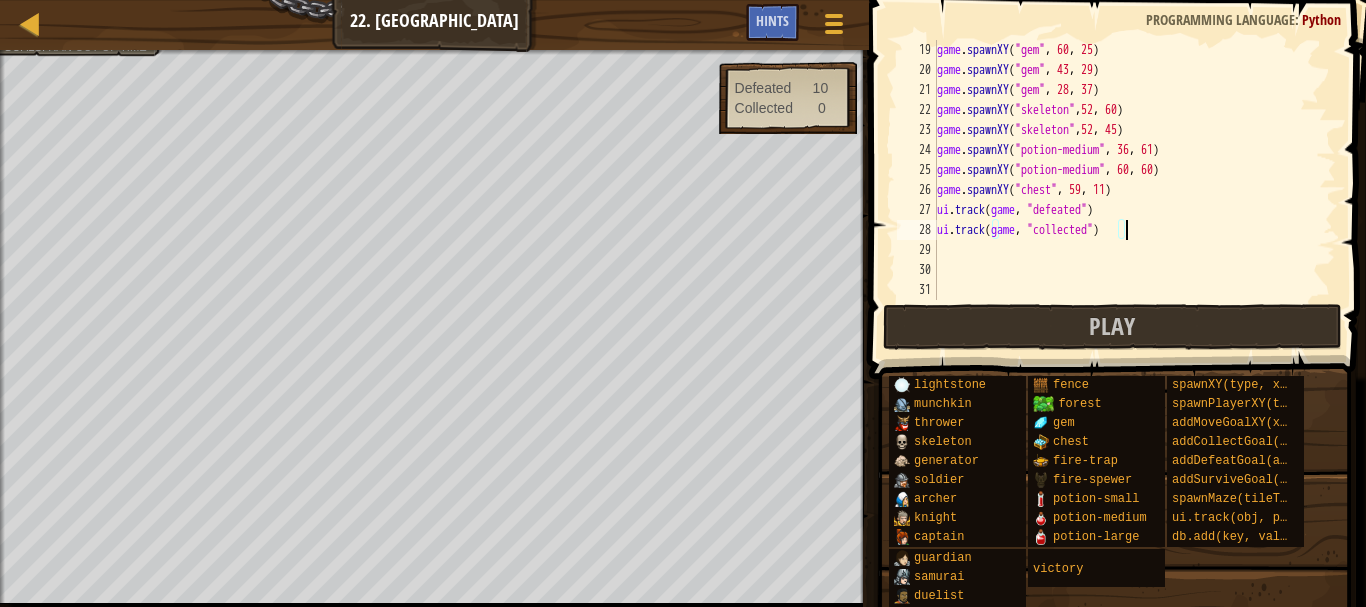 drag, startPoint x: 1134, startPoint y: 228, endPoint x: 1144, endPoint y: 232, distance: 10.770329 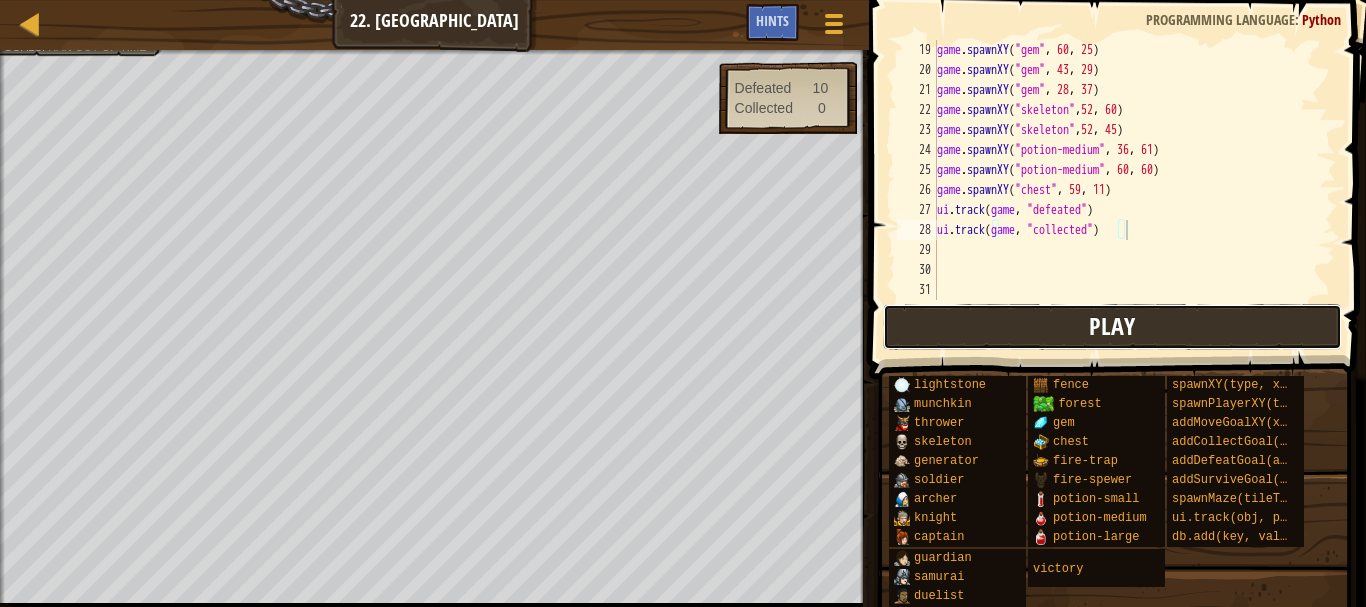 click on "Play" at bounding box center [1112, 327] 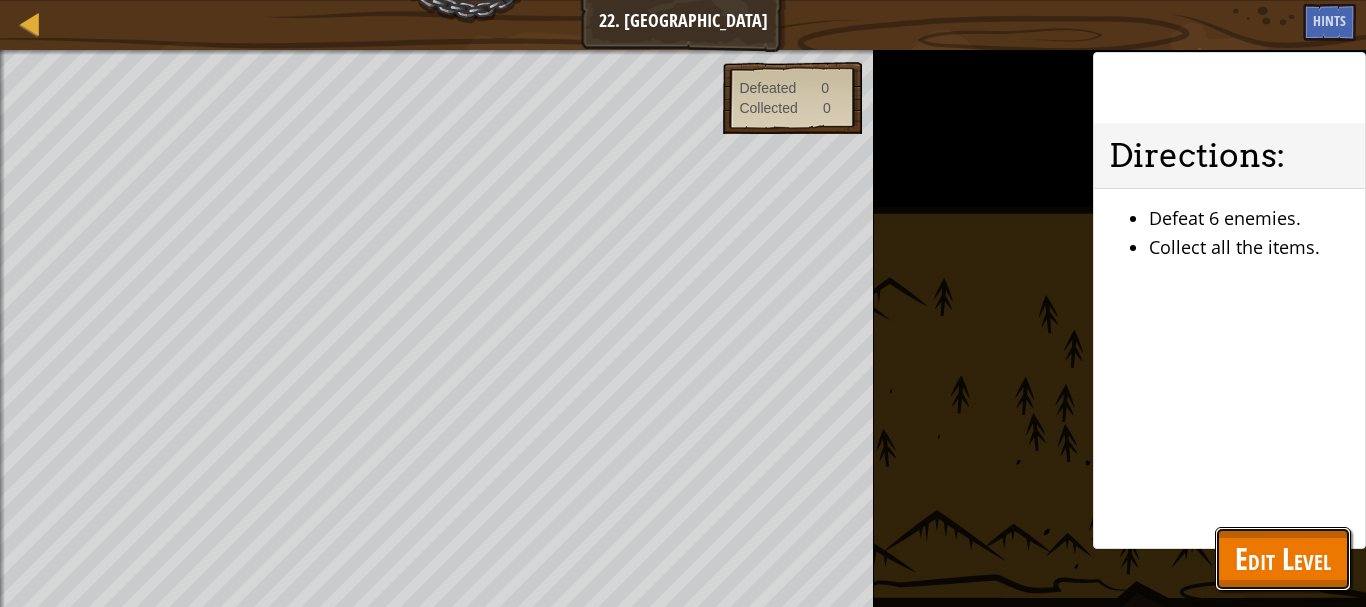click on "Edit Level" at bounding box center (1283, 558) 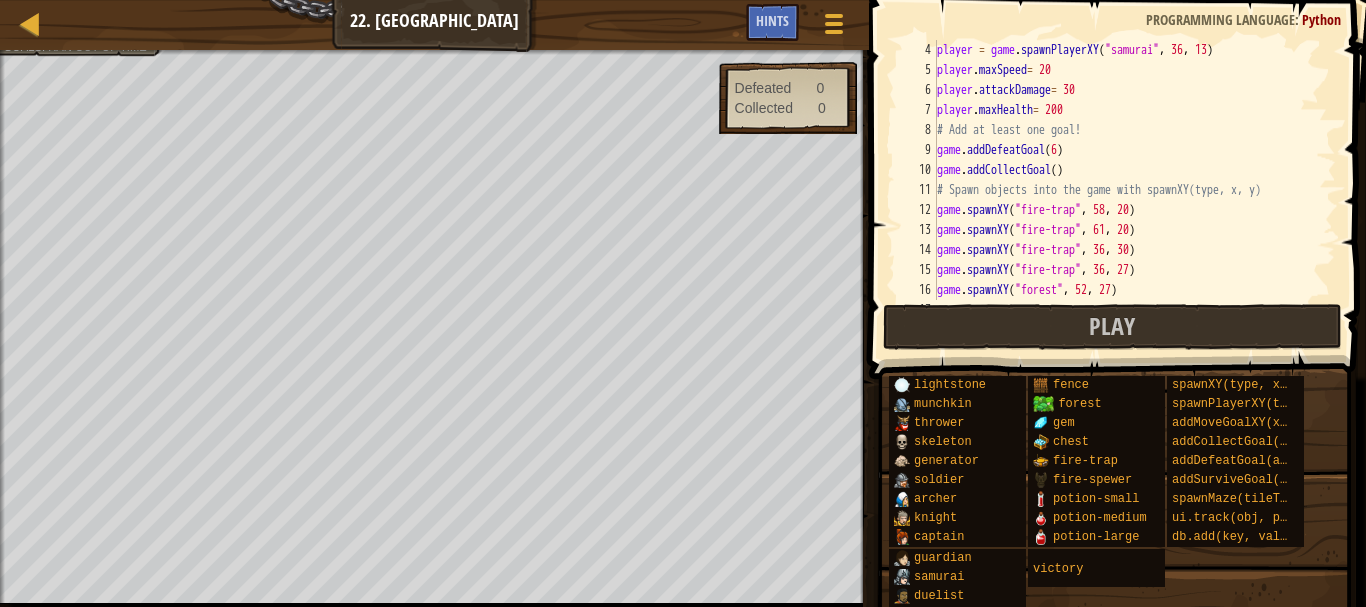 scroll, scrollTop: 0, scrollLeft: 0, axis: both 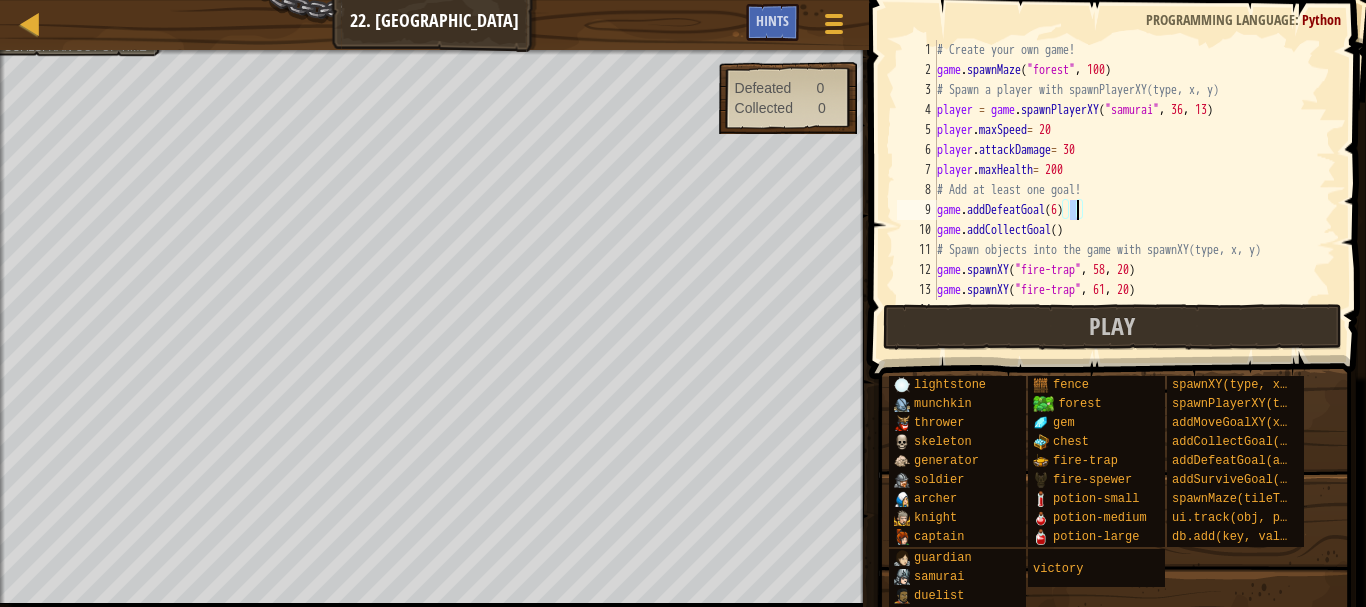 click on "# Create your own game! game . spawnMaze ( "forest" ,   100 ) # Spawn a player with spawnPlayerXY(type, x, y) player   =   game . spawnPlayerXY ( "samurai" ,   36 ,   13 ) player . maxSpeed =   20 player . attackDamage =   30 player . maxHealth =   200 # Add at least one goal! game . addDefeatGoal ( 6 ) game . addCollectGoal ( ) # Spawn objects into the game with spawnXY(type, x, y) game . spawnXY ( "fire-trap" ,   58 ,   20 ) game . spawnXY ( "fire-trap" ,   61 ,   20 ) game . spawnXY ( "fire-trap" ,   36 ,   30 )" at bounding box center [1127, 190] 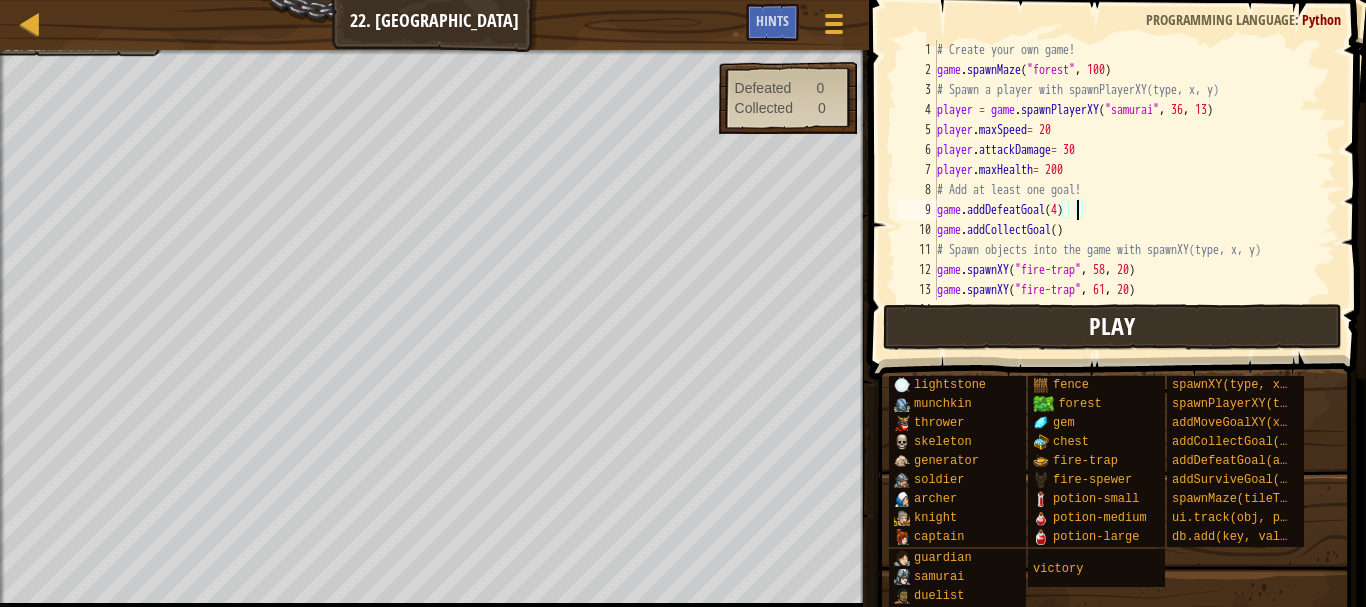 type on "game.addDefeatGoal(4)" 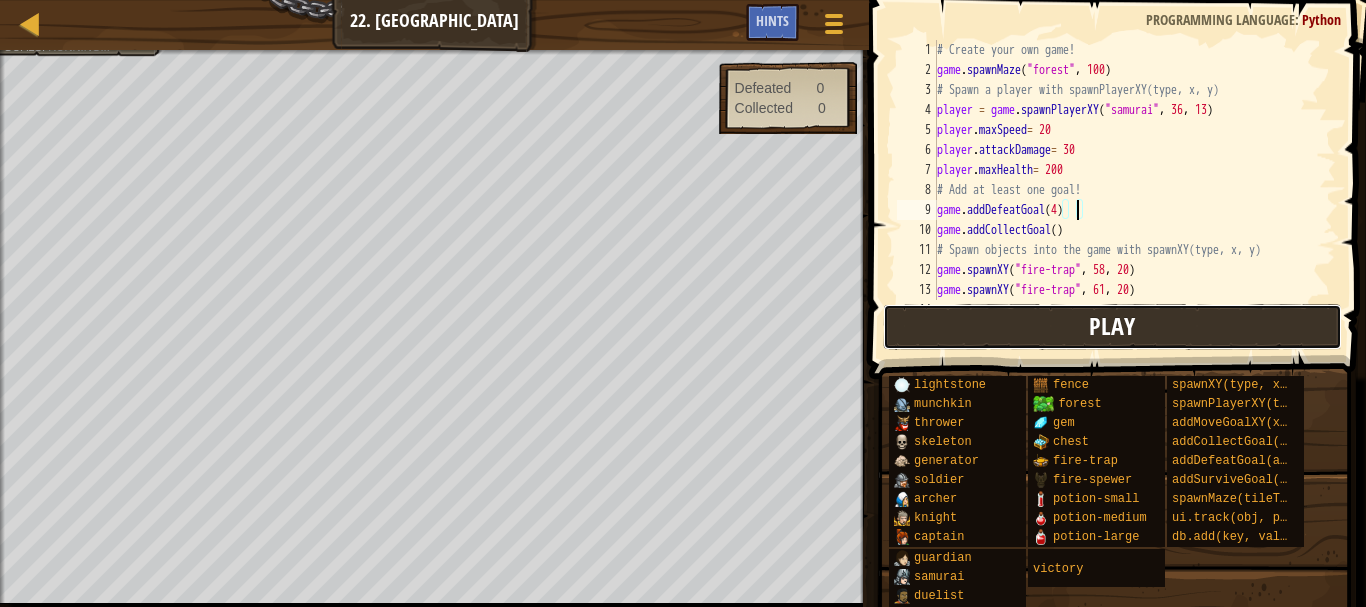 click on "Play" at bounding box center (1112, 327) 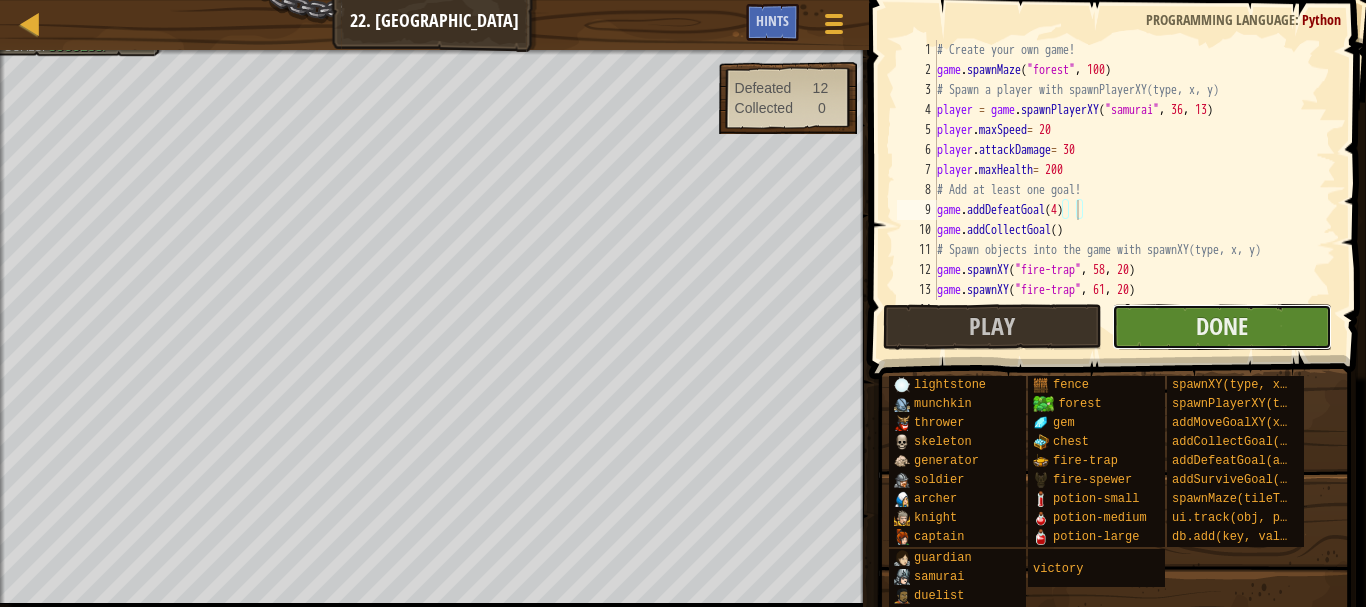 click on "Done" at bounding box center [1221, 327] 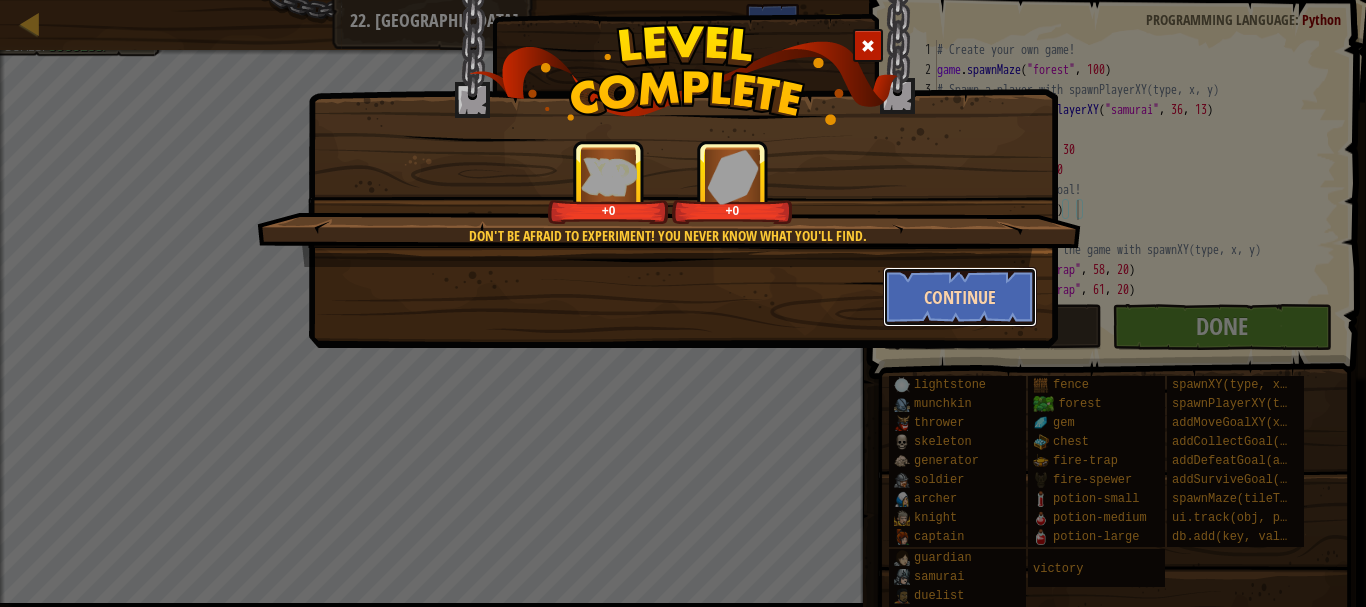 click on "Continue" at bounding box center (960, 297) 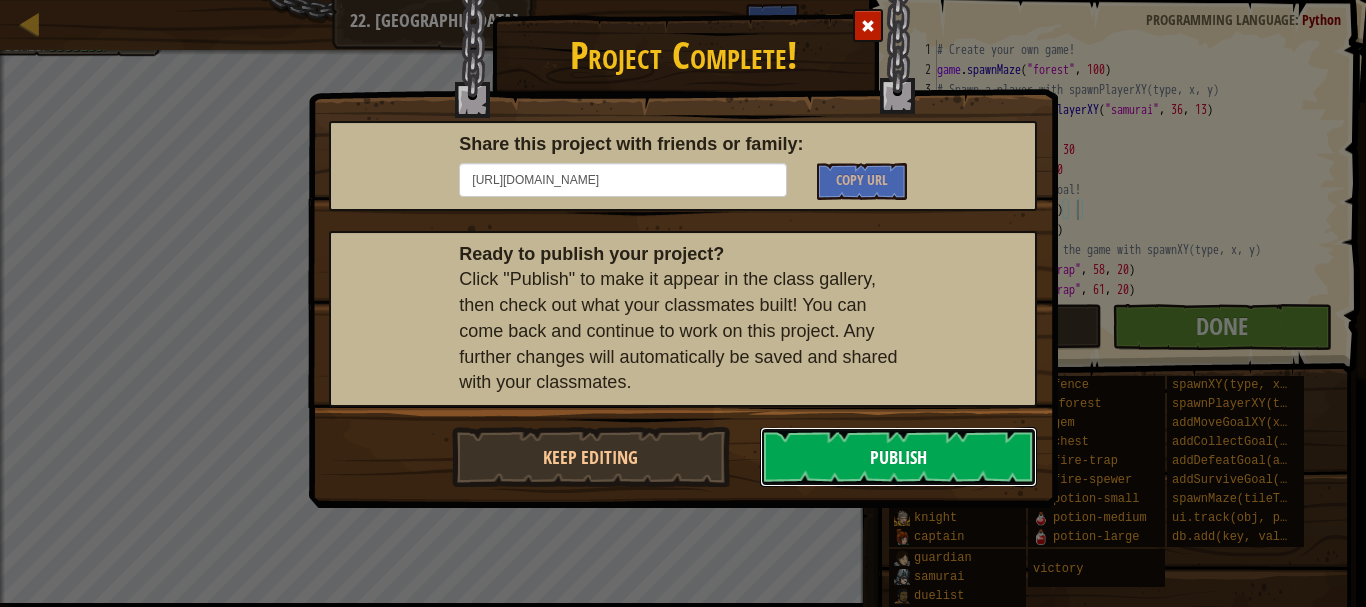 click on "Publish" at bounding box center [899, 457] 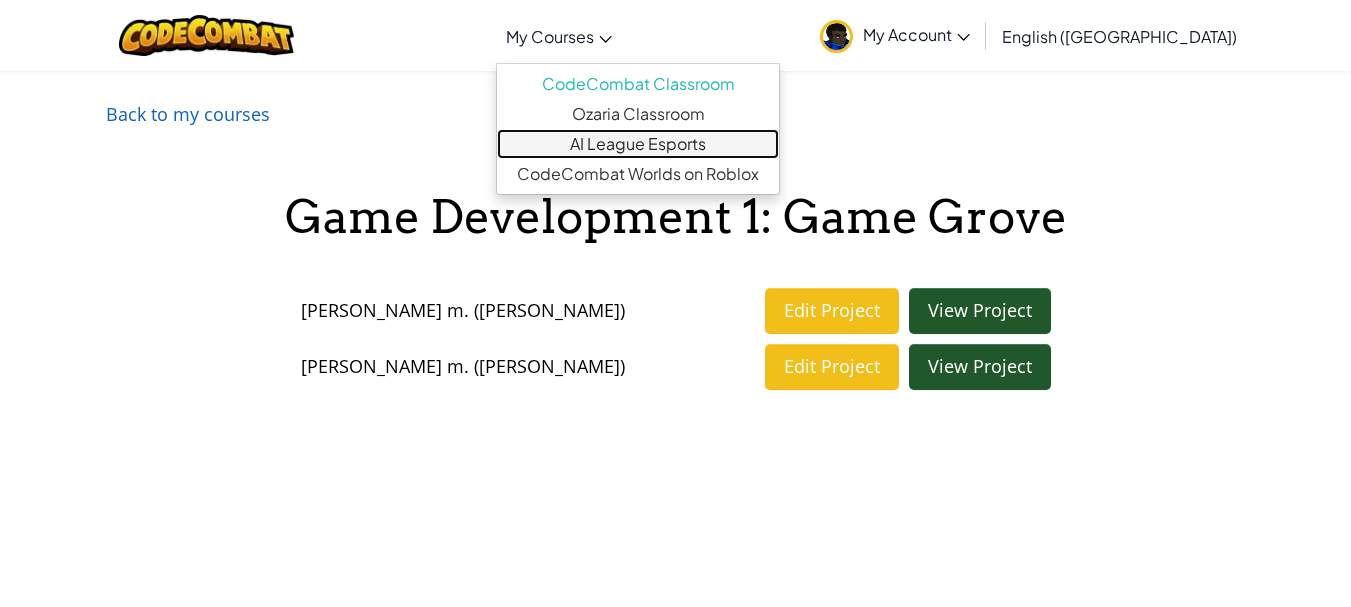 click on "AI League Esports" at bounding box center [638, 144] 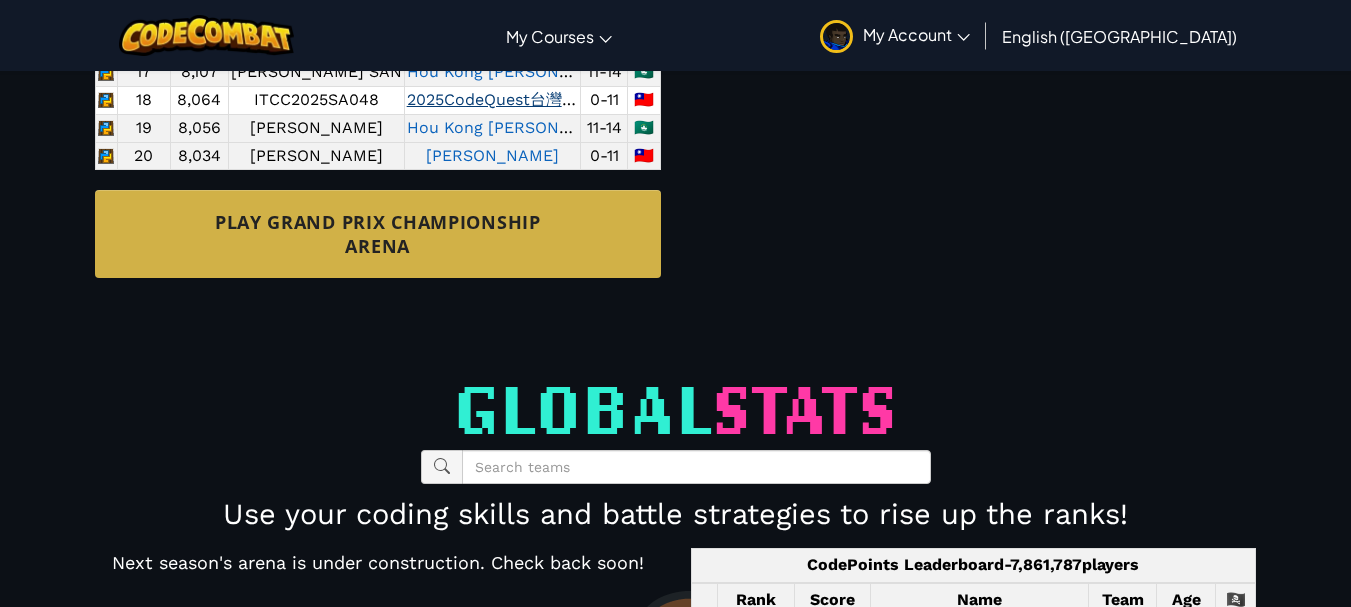 scroll, scrollTop: 1100, scrollLeft: 0, axis: vertical 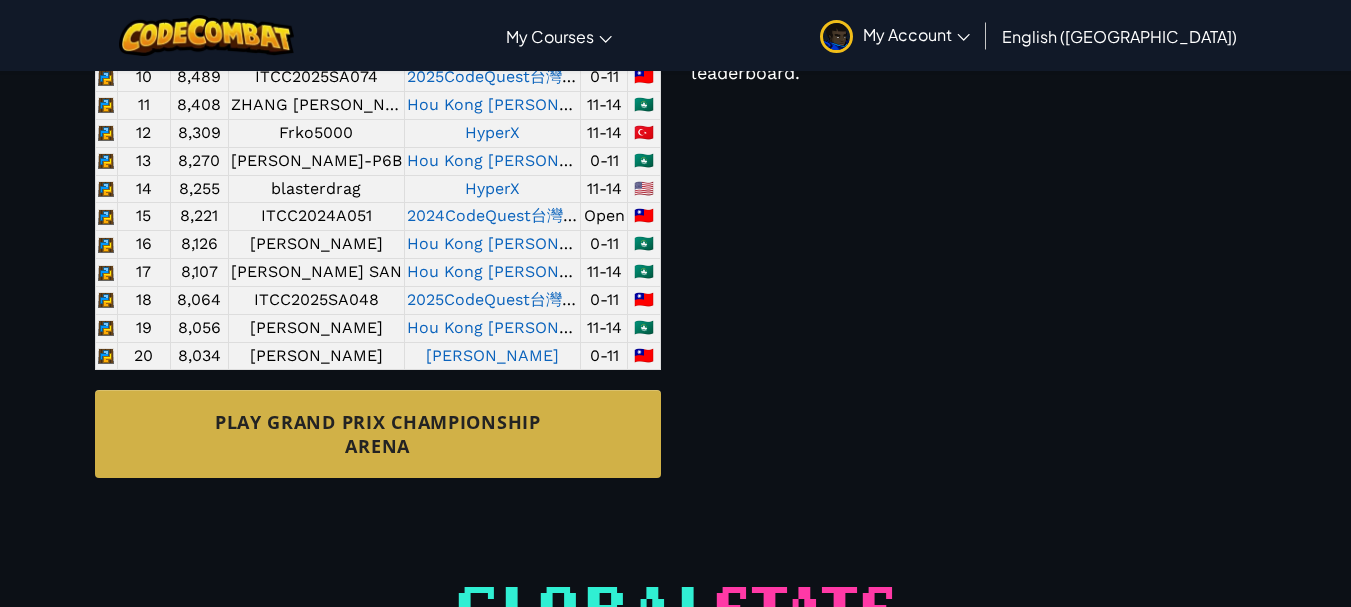 click on "k_k_javascript" at bounding box center (316, -62) 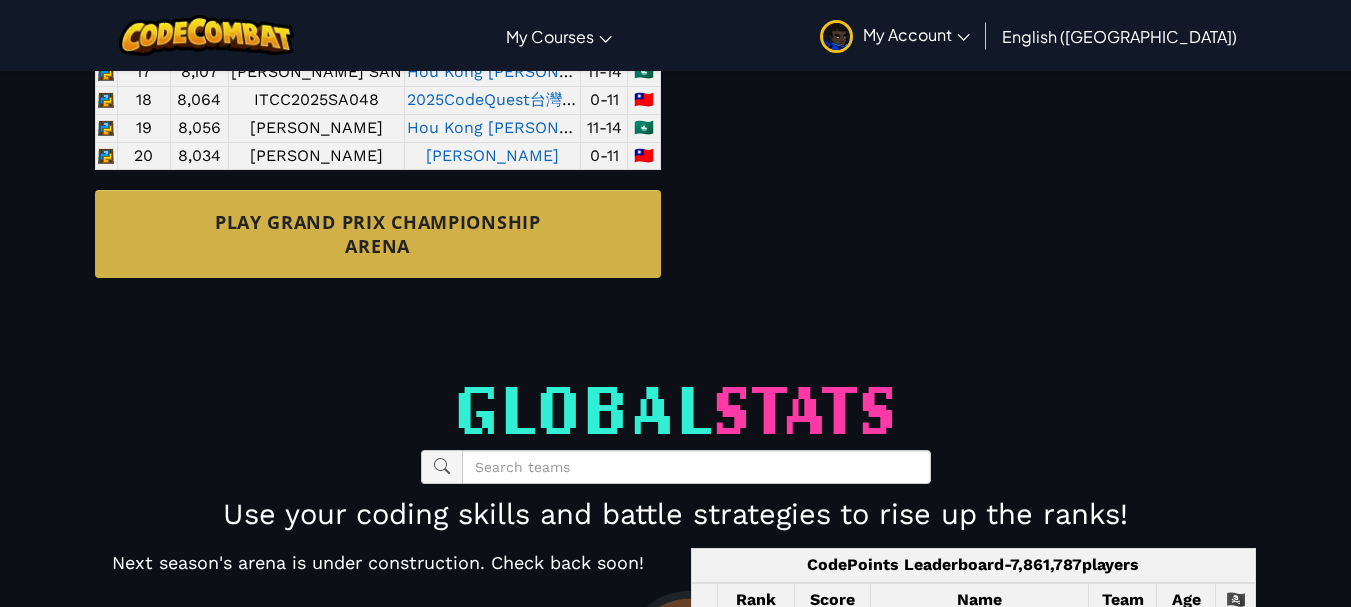 scroll, scrollTop: 1100, scrollLeft: 0, axis: vertical 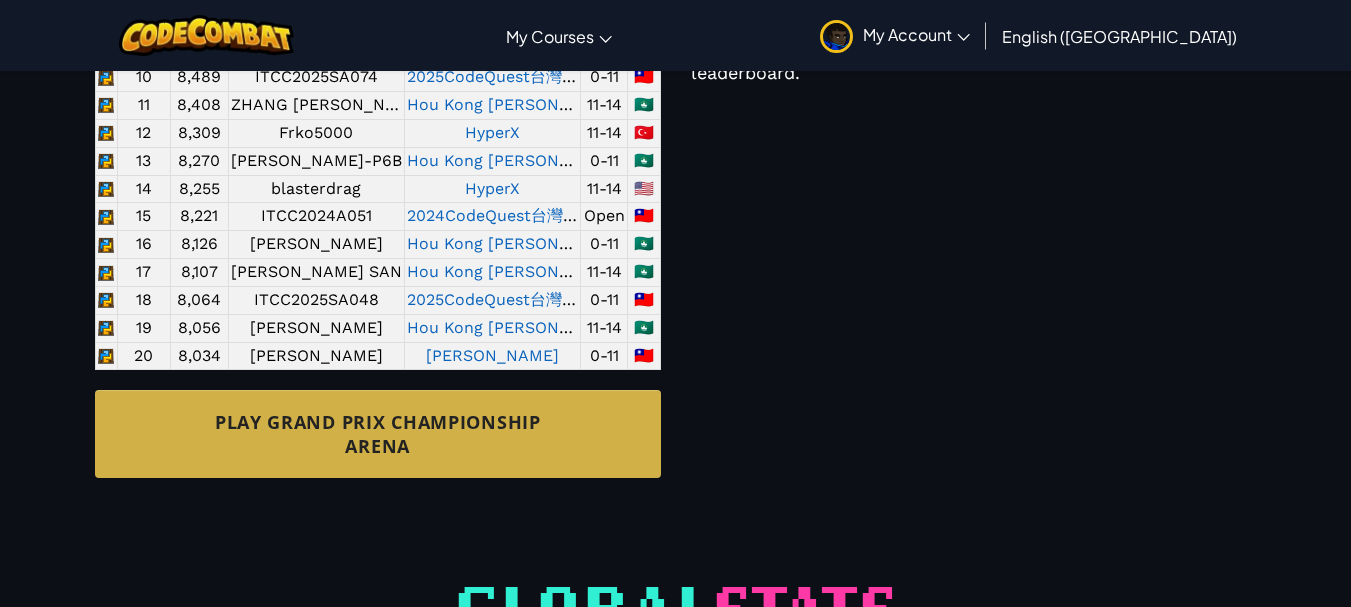 drag, startPoint x: 593, startPoint y: 165, endPoint x: 612, endPoint y: 166, distance: 19.026299 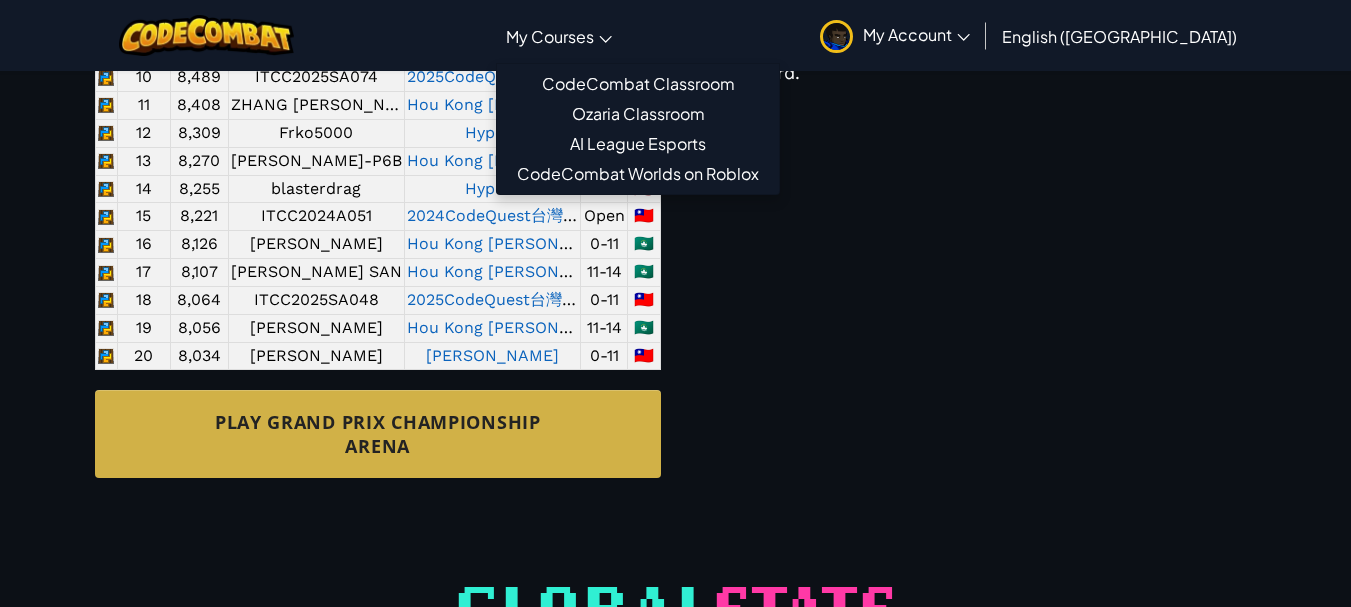 click on "My Courses" at bounding box center [559, 36] 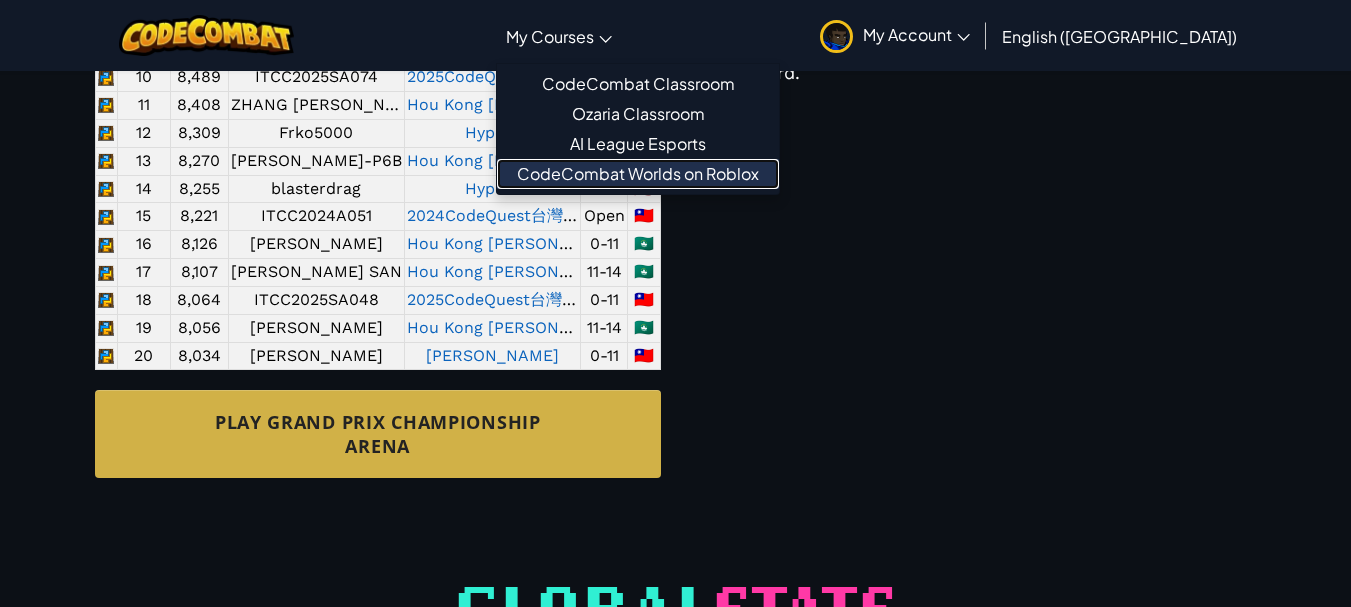 click on "CodeCombat Worlds on Roblox" at bounding box center [638, 174] 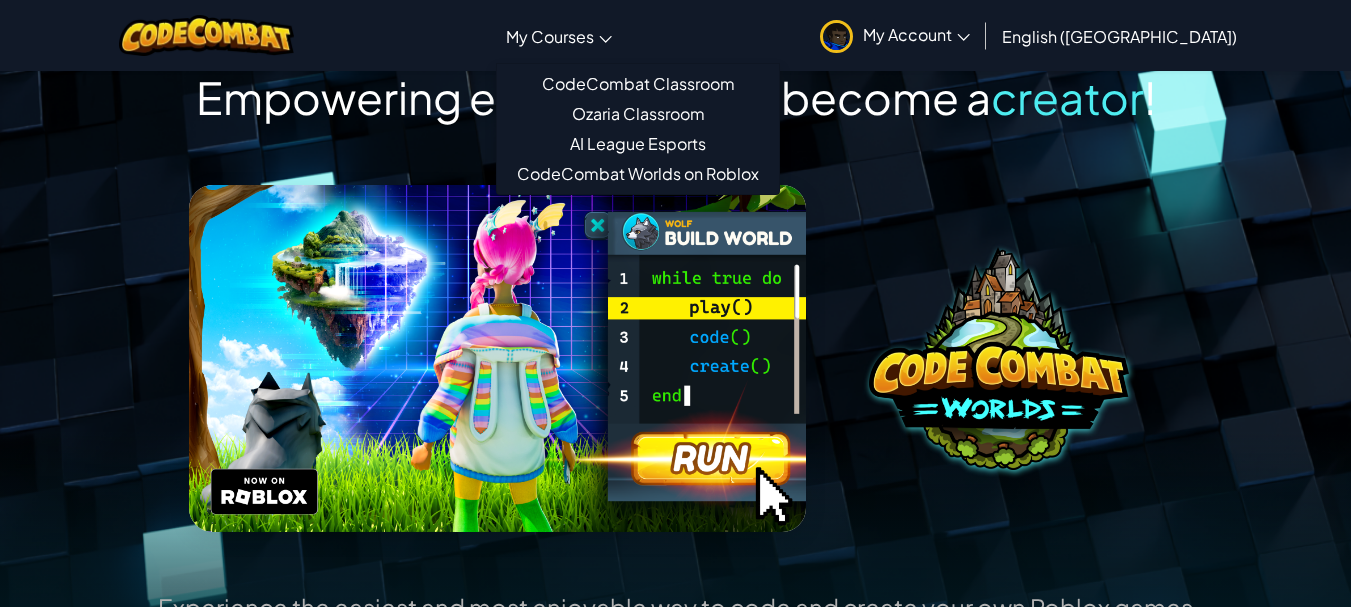 scroll, scrollTop: 300, scrollLeft: 0, axis: vertical 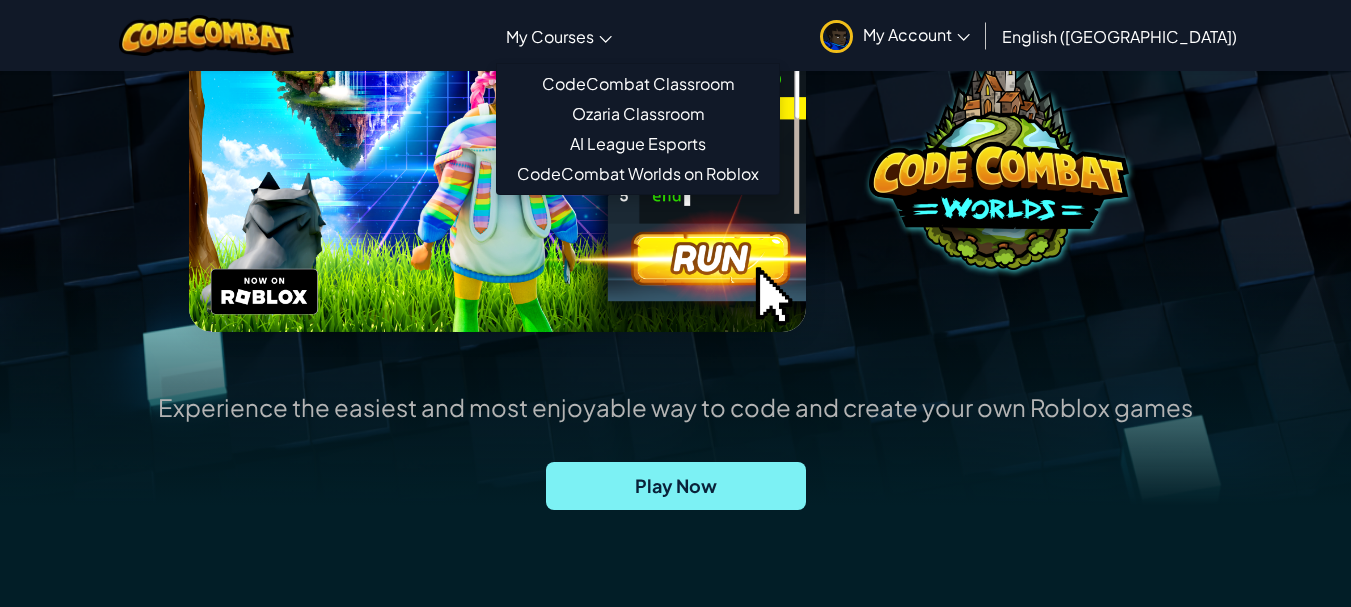 click on "Play Now" at bounding box center (676, 486) 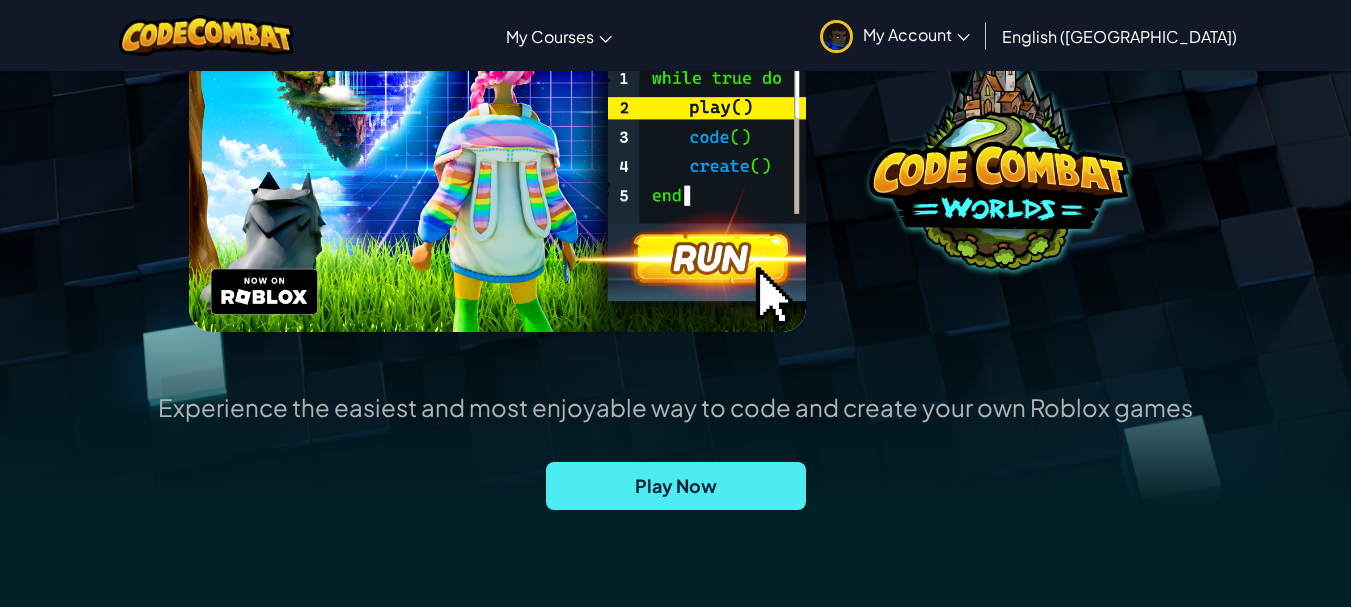 click at bounding box center (497, 158) 